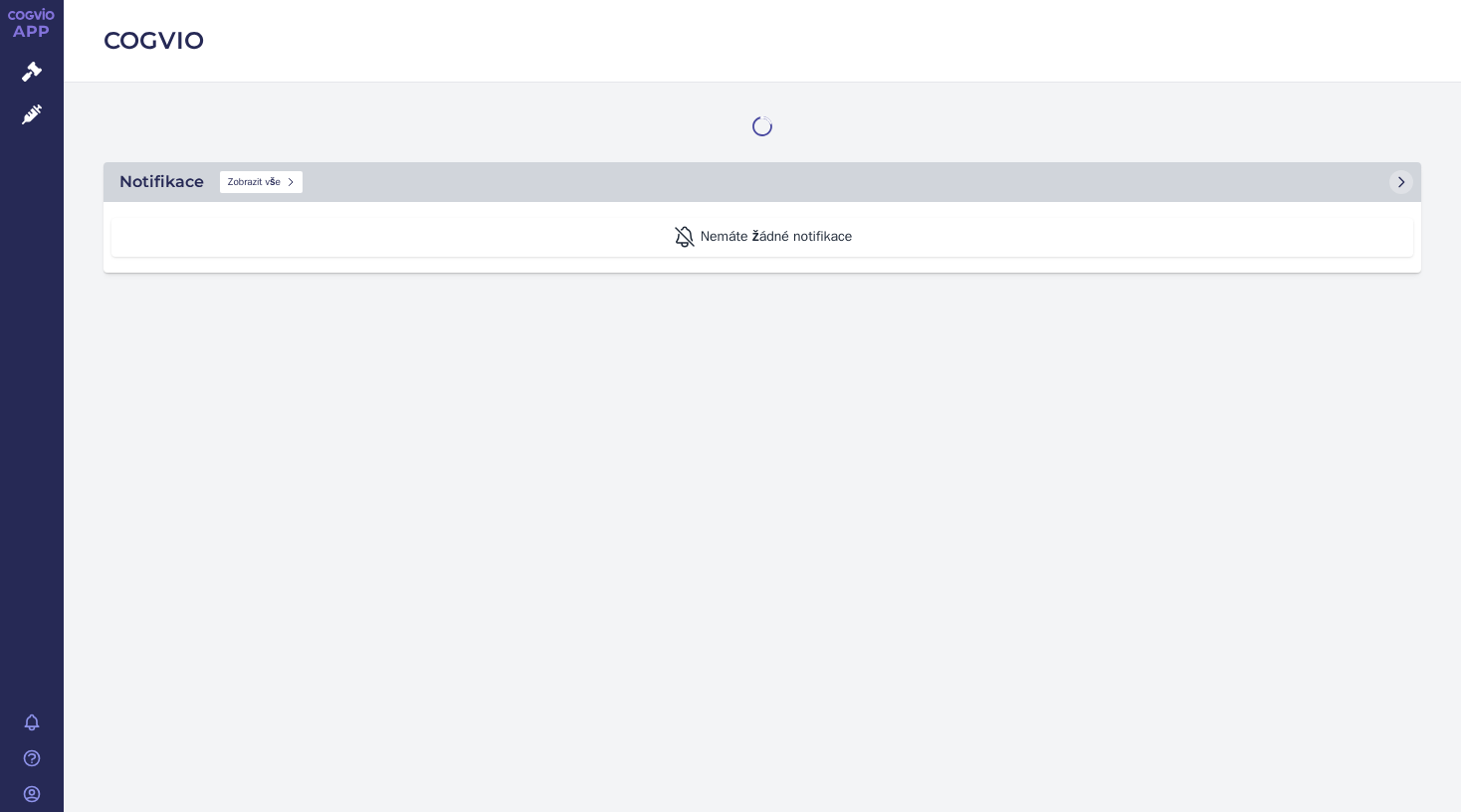 scroll, scrollTop: 0, scrollLeft: 0, axis: both 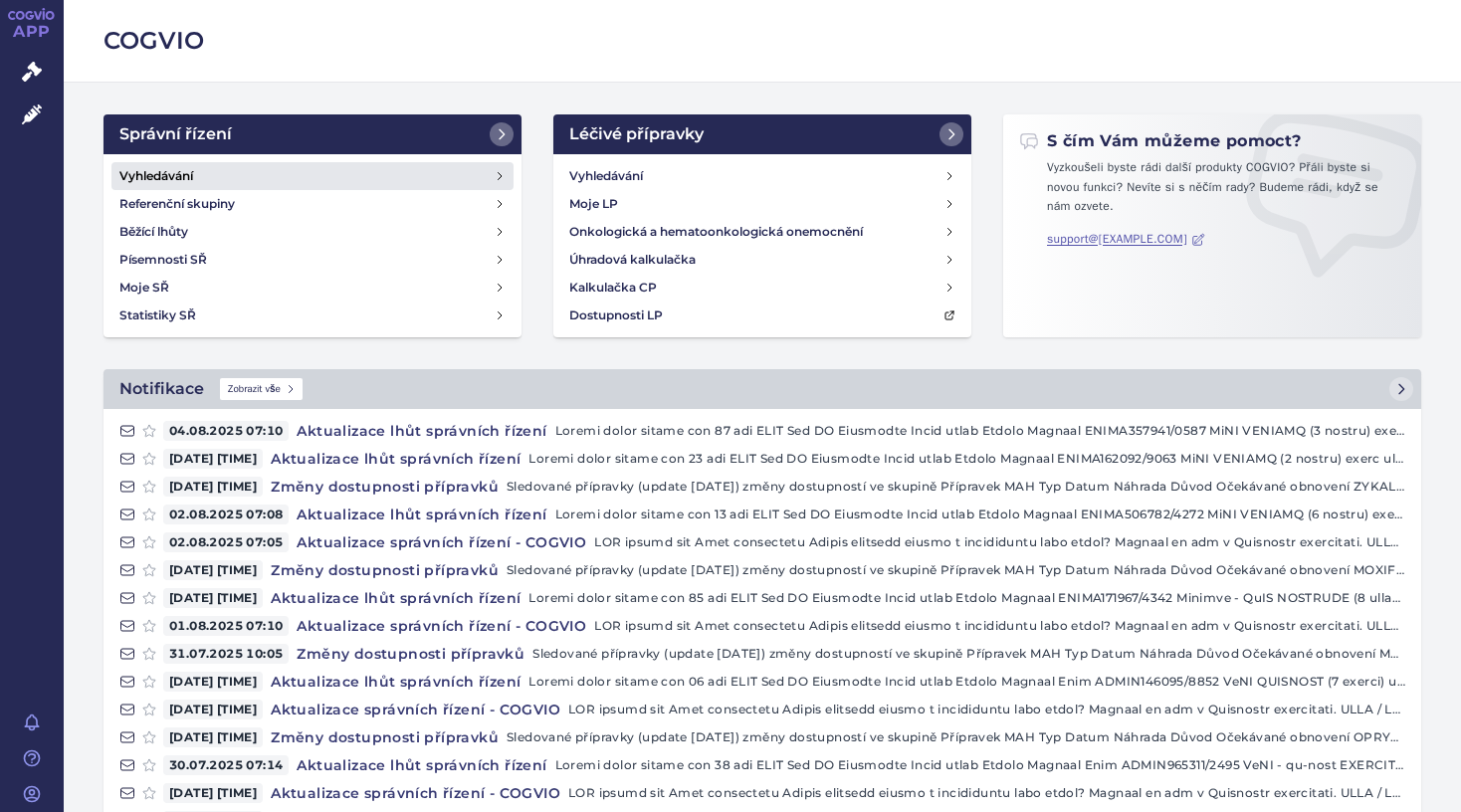 click on "Vyhledávání" at bounding box center (313, 176) 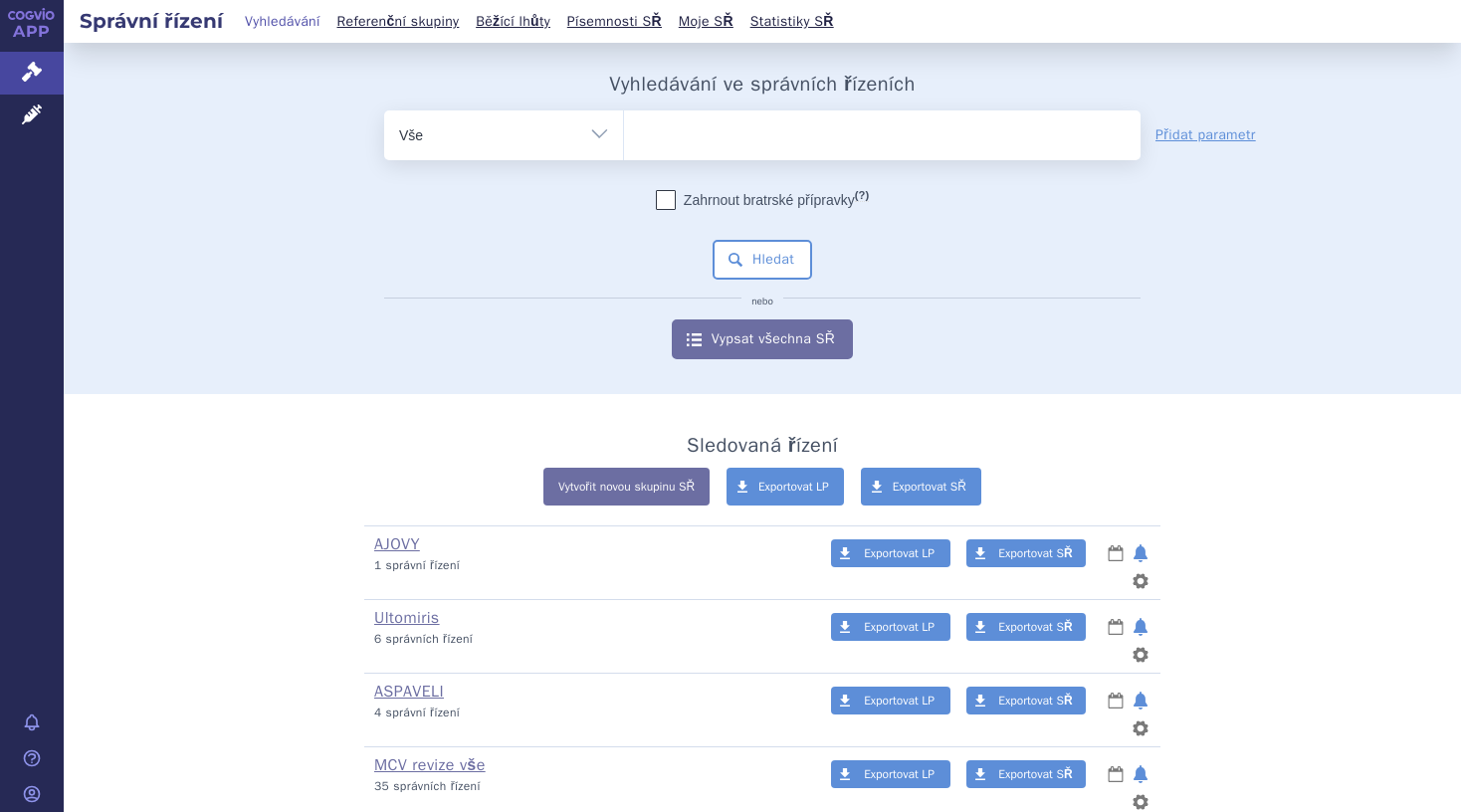 scroll, scrollTop: 0, scrollLeft: 0, axis: both 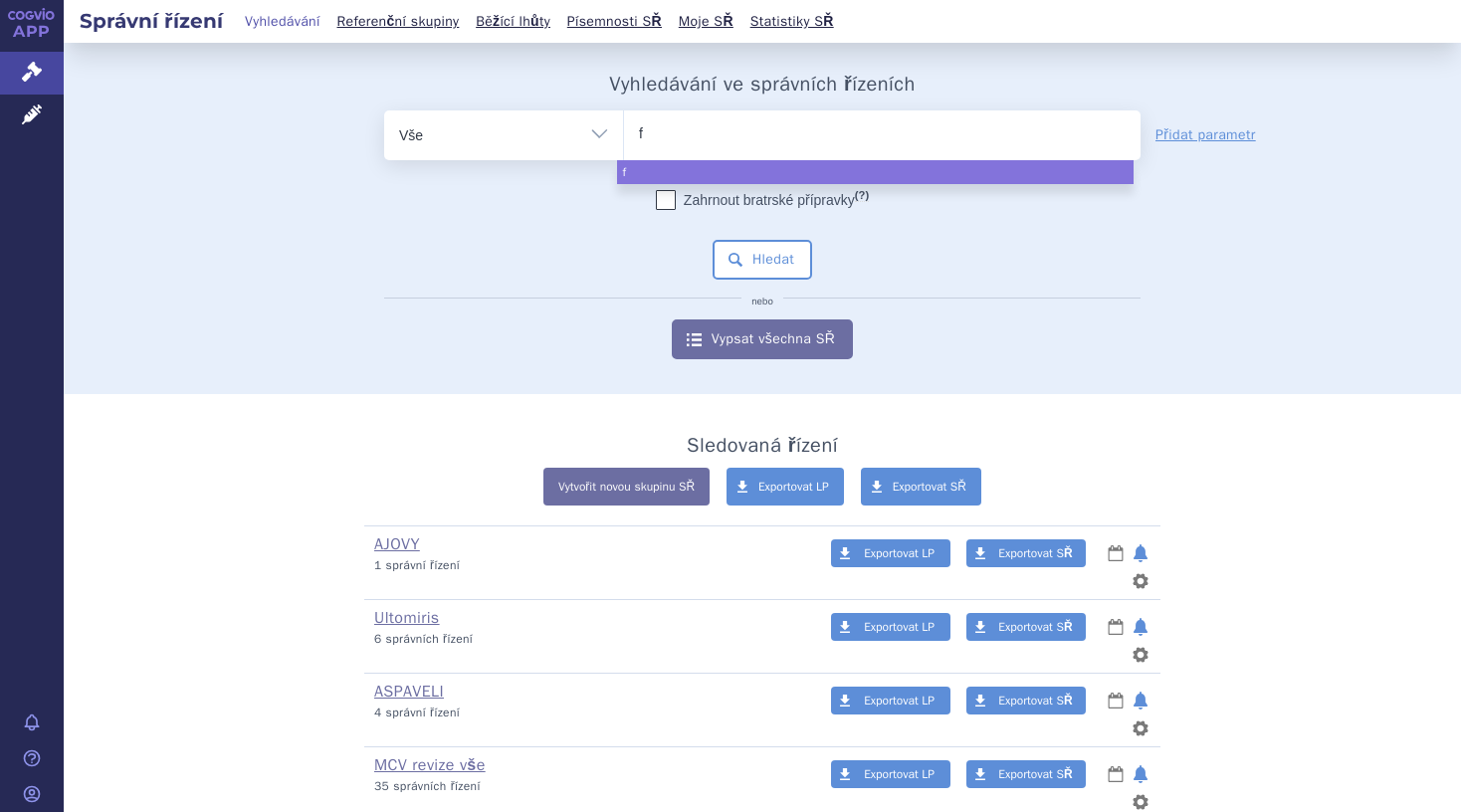 type on "fa" 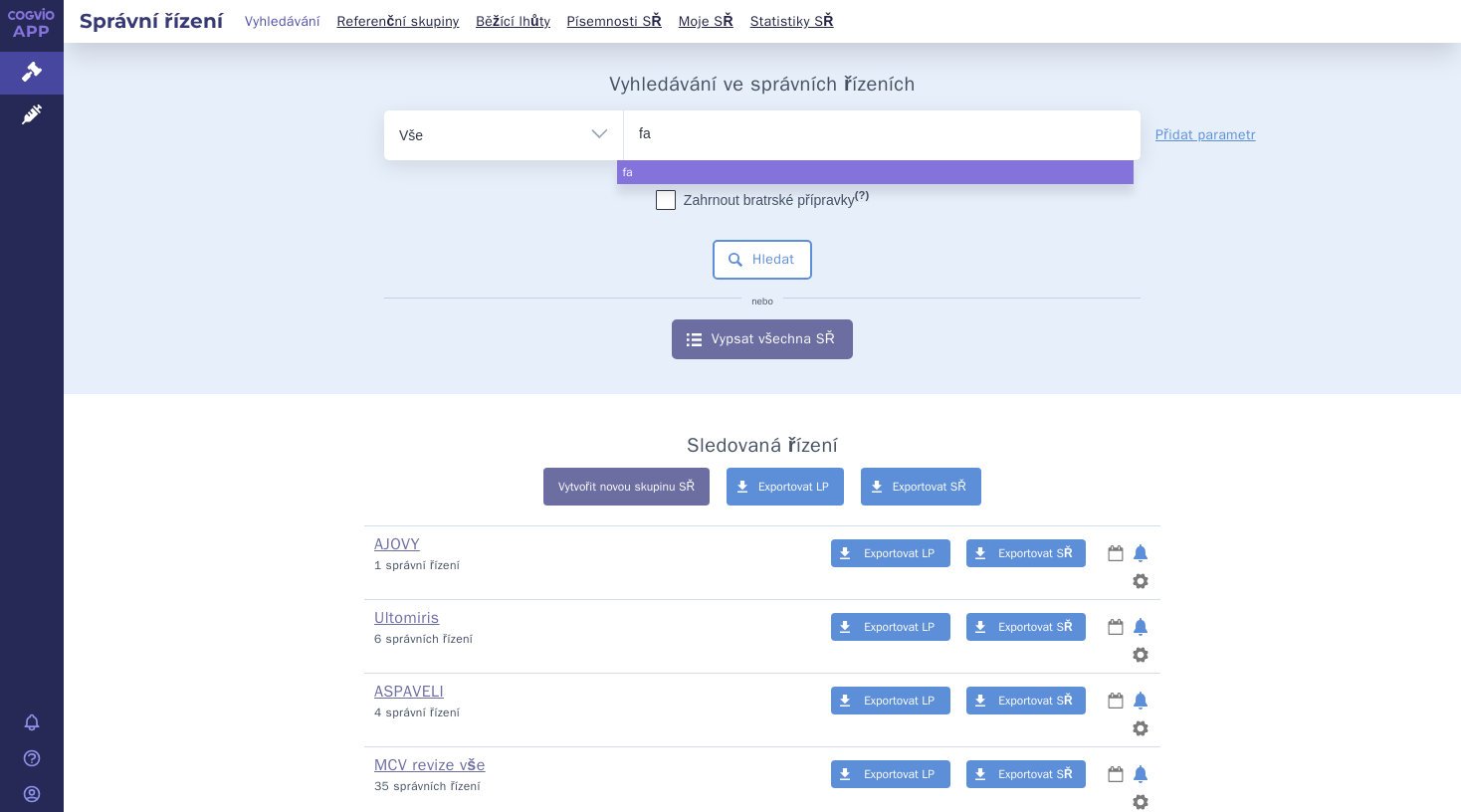 type on "fab" 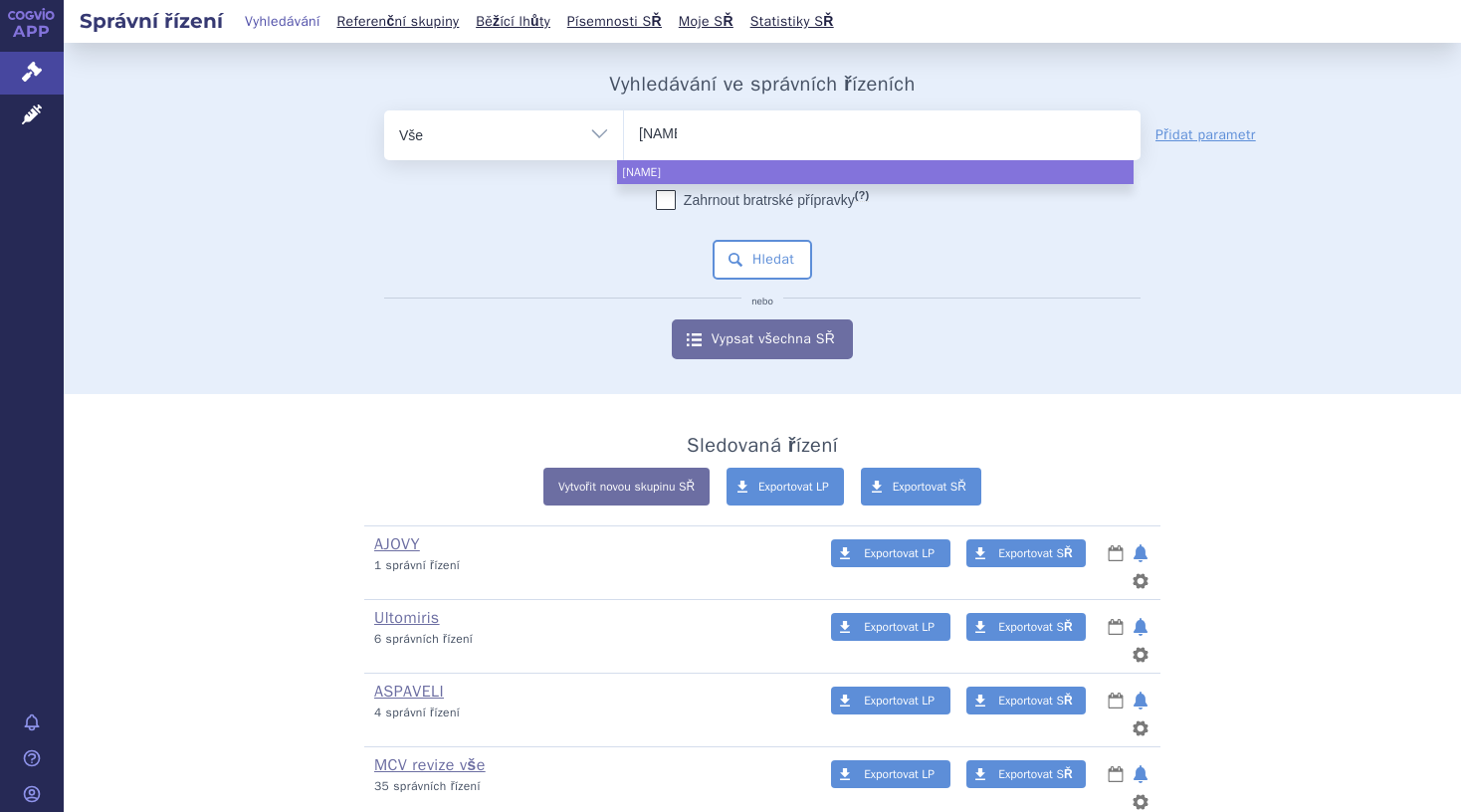 type on "fabh" 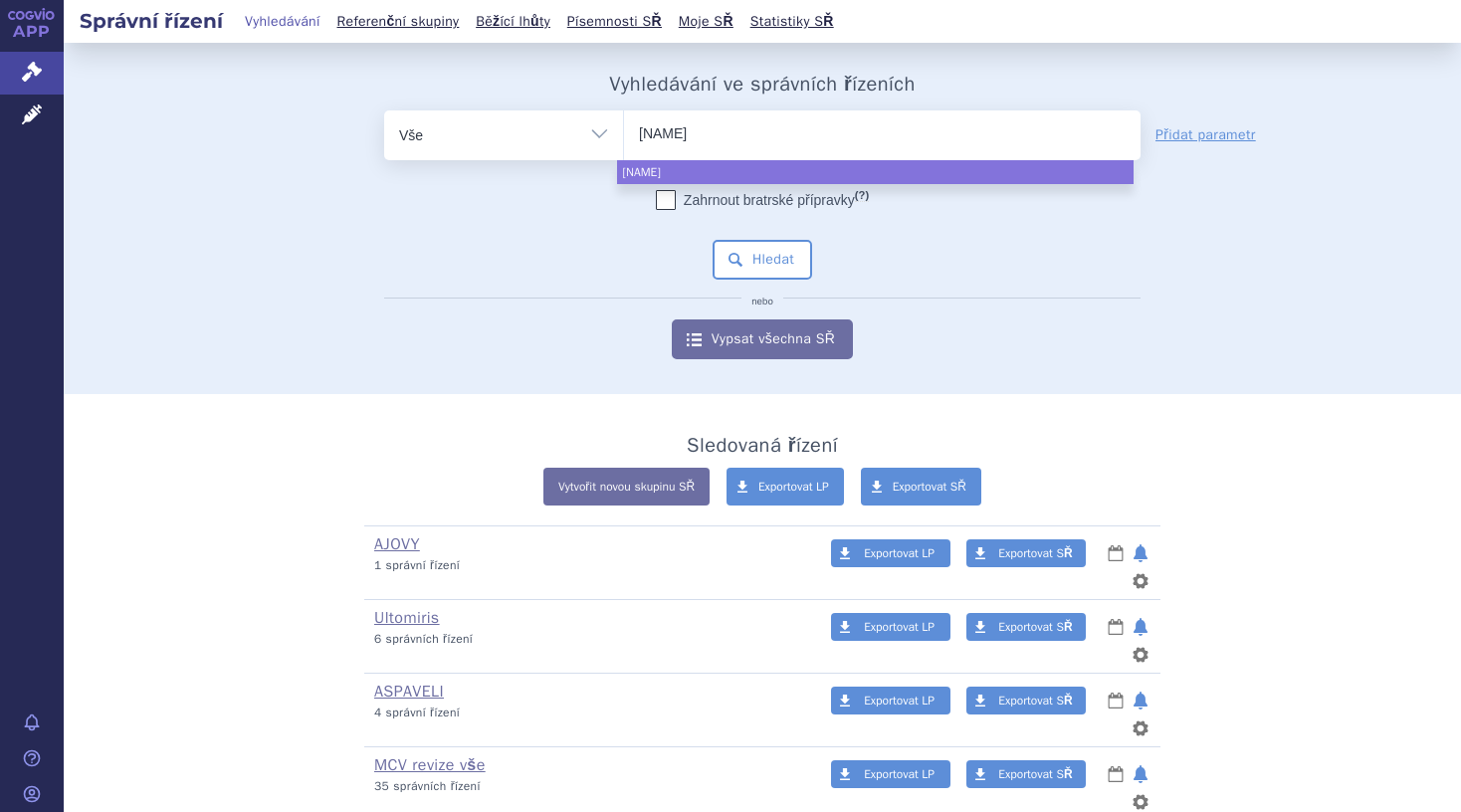 type on "fabhal" 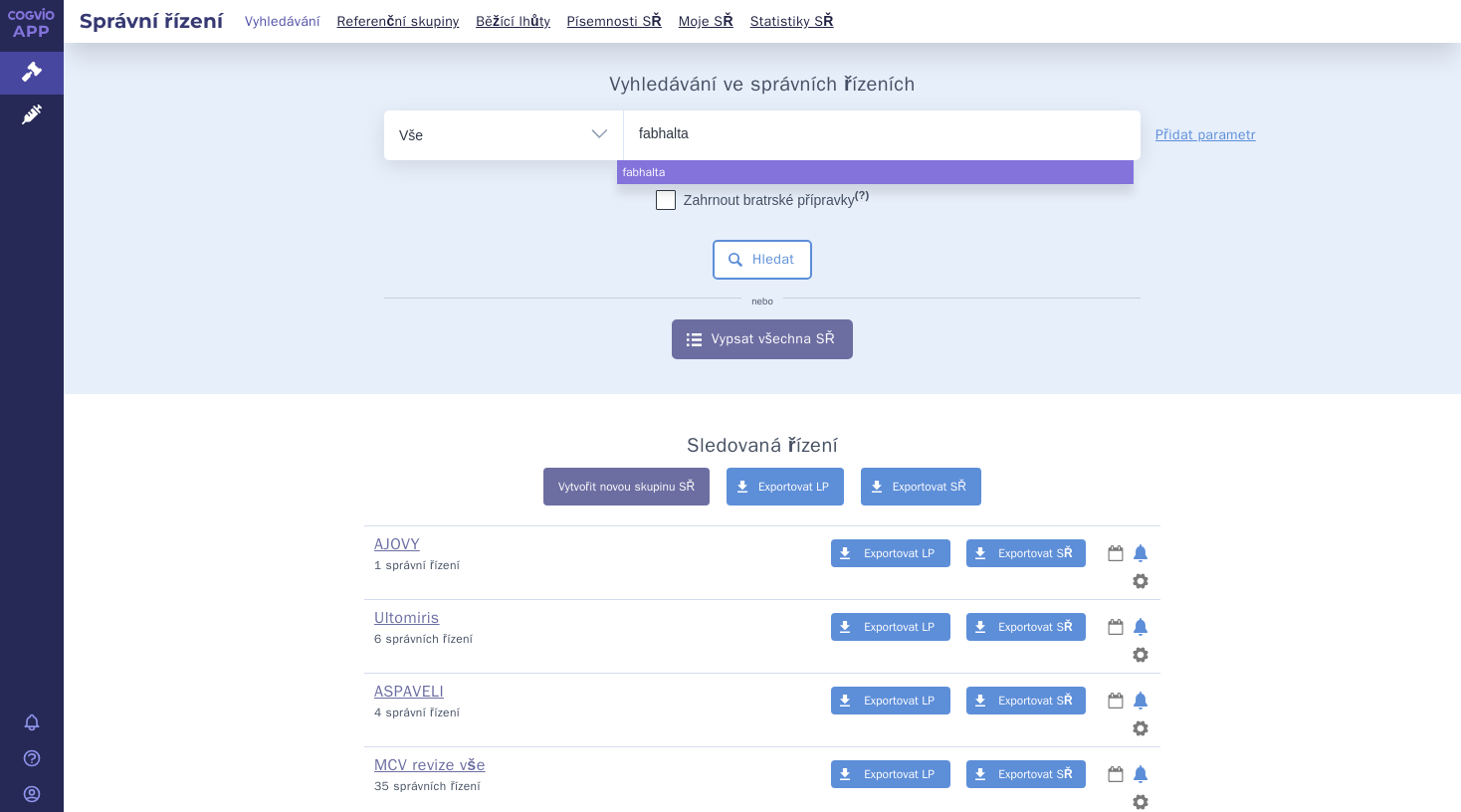 select on "fabhalta" 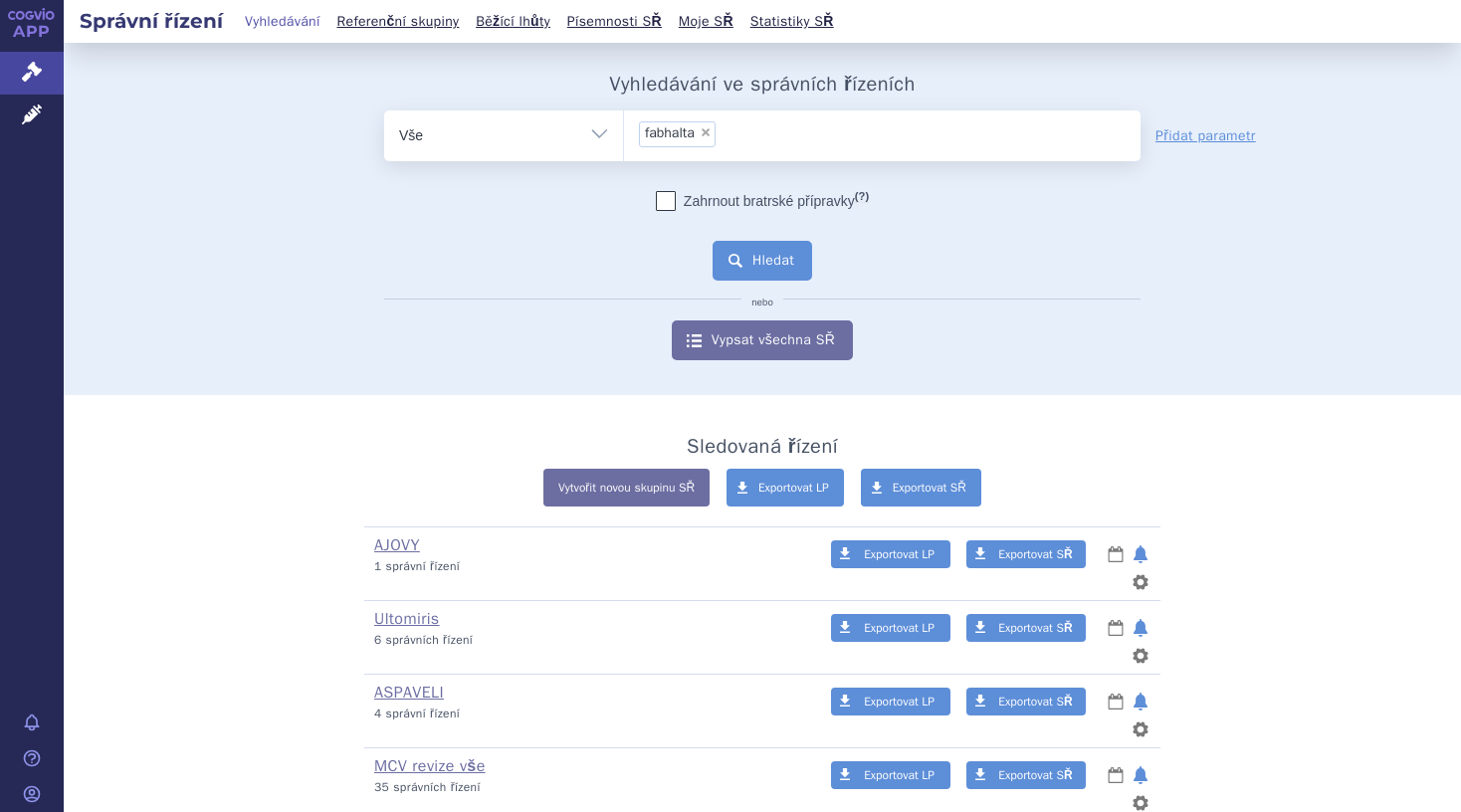 click on "Hledat" at bounding box center (762, 261) 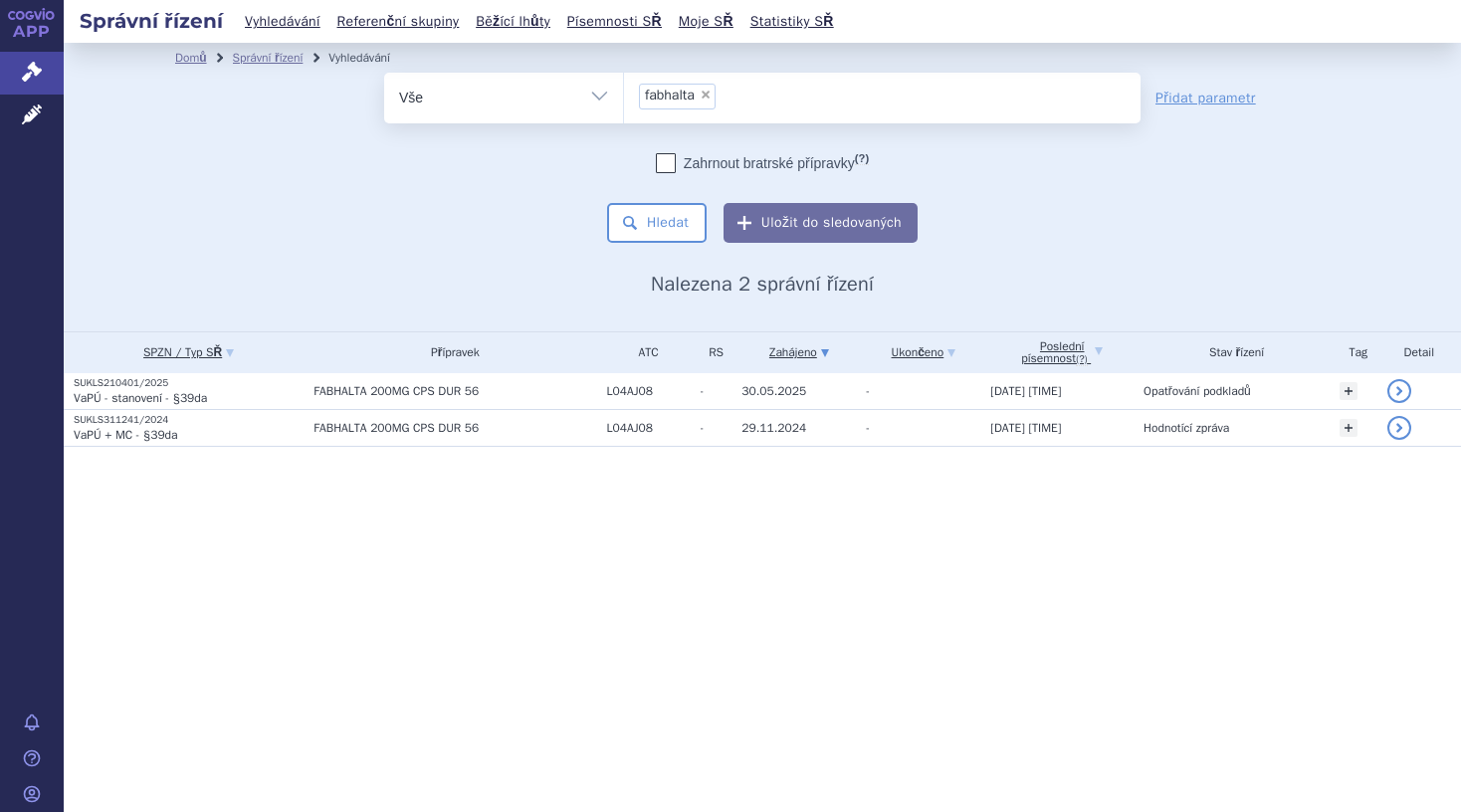 scroll, scrollTop: 0, scrollLeft: 0, axis: both 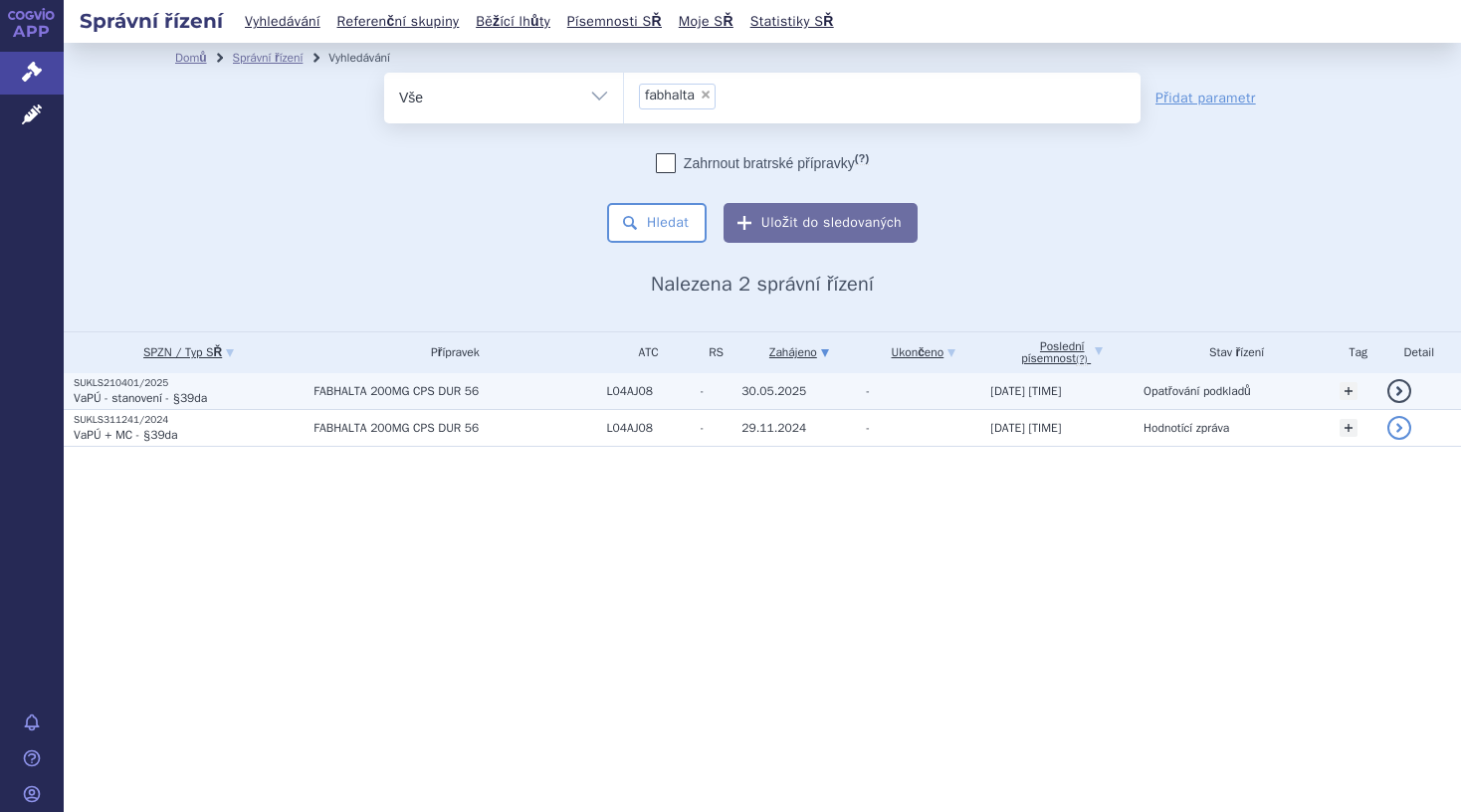 click on "SUKLS210401/2025" at bounding box center (188, 383) 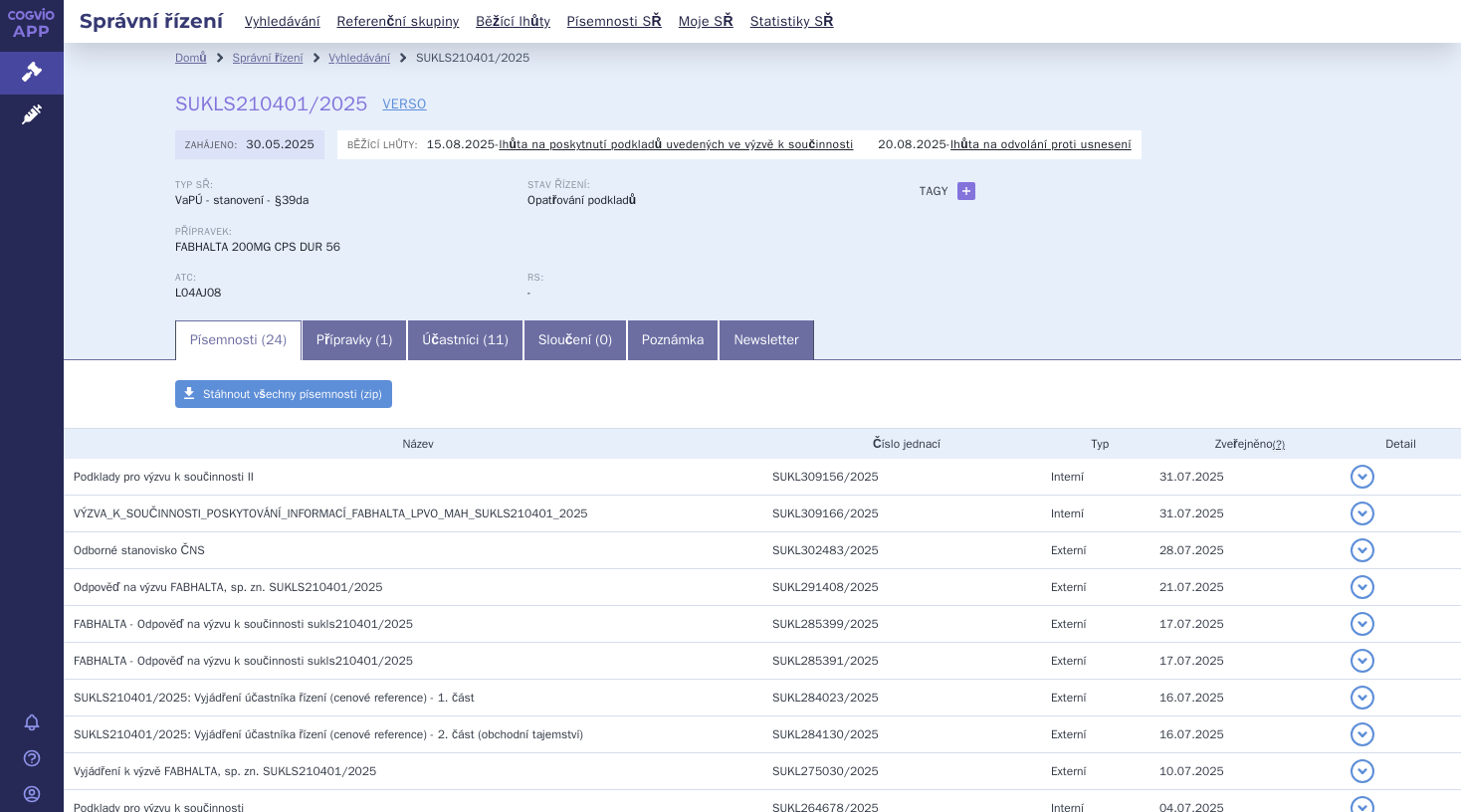 scroll, scrollTop: 0, scrollLeft: 0, axis: both 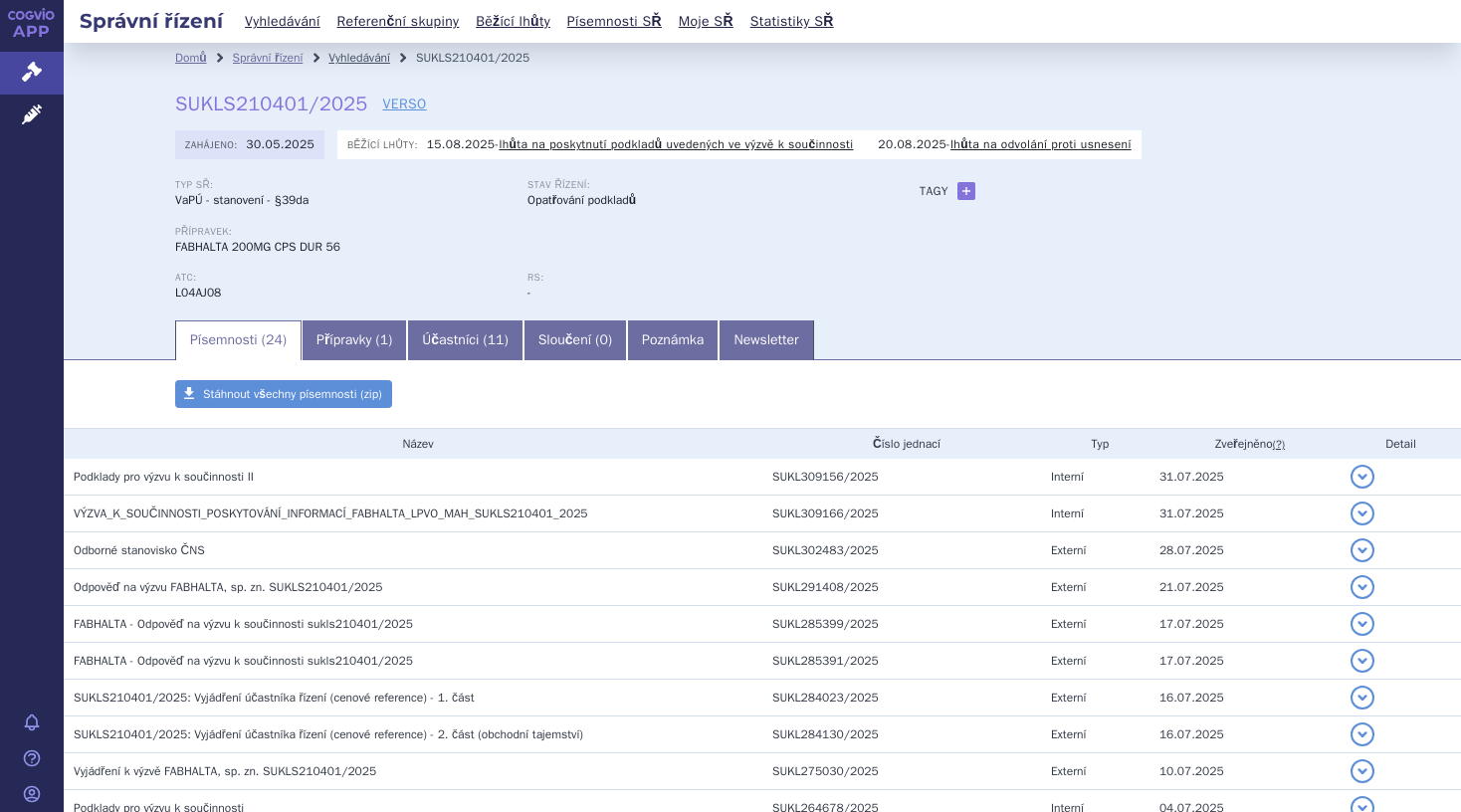 click on "Vyhledávání" at bounding box center (359, 58) 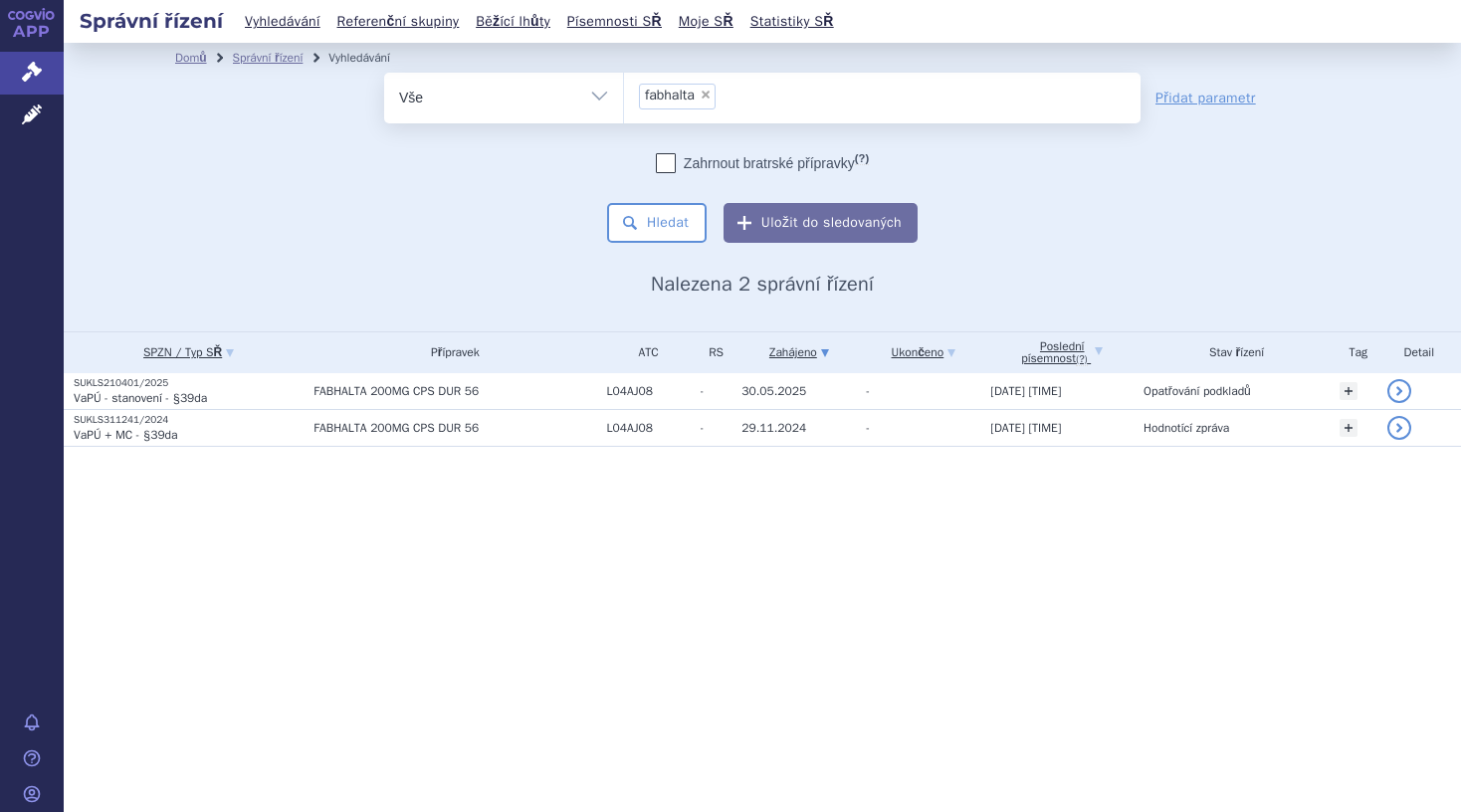 scroll, scrollTop: 0, scrollLeft: 0, axis: both 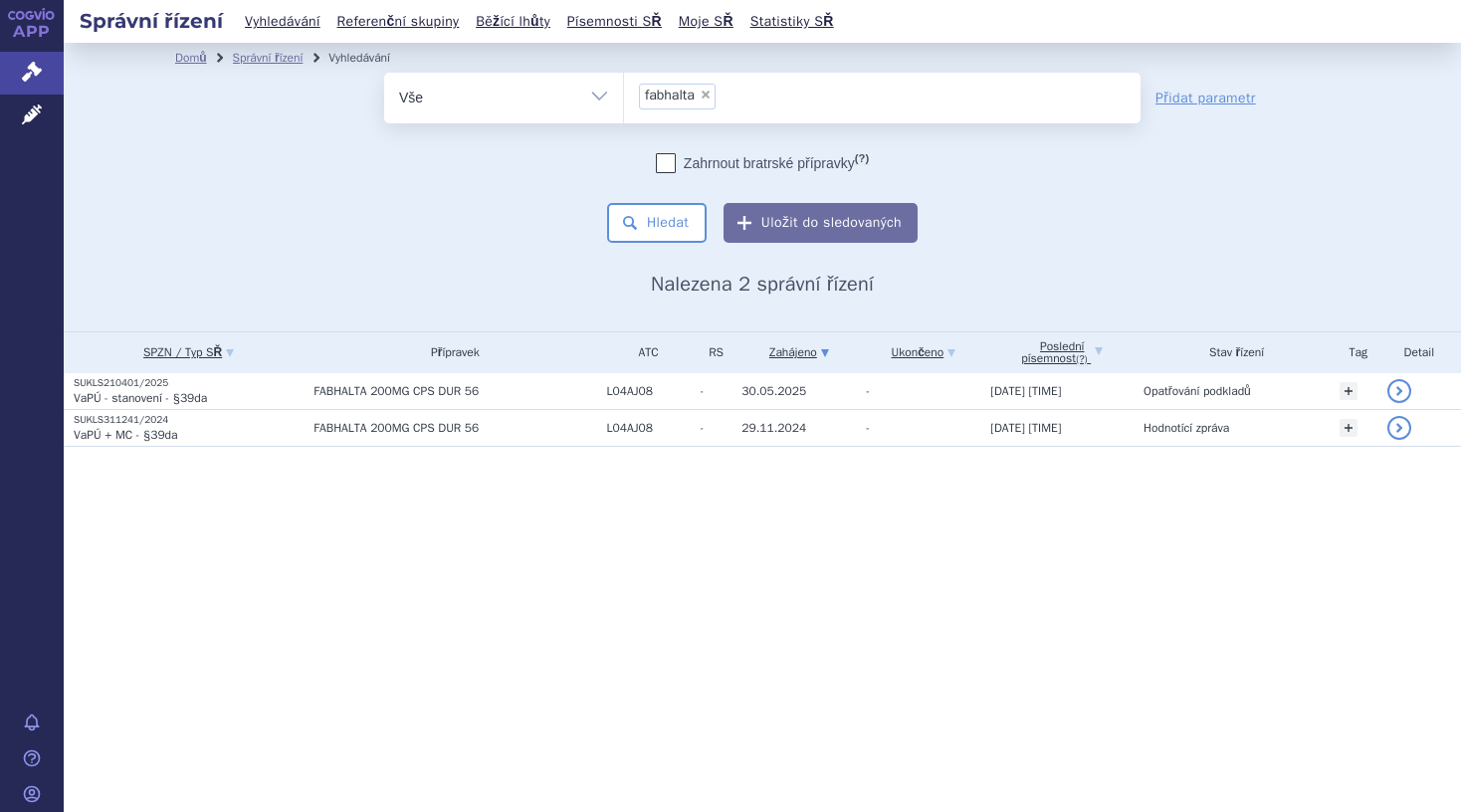 click on "× fabhalta" at bounding box center [882, 95] 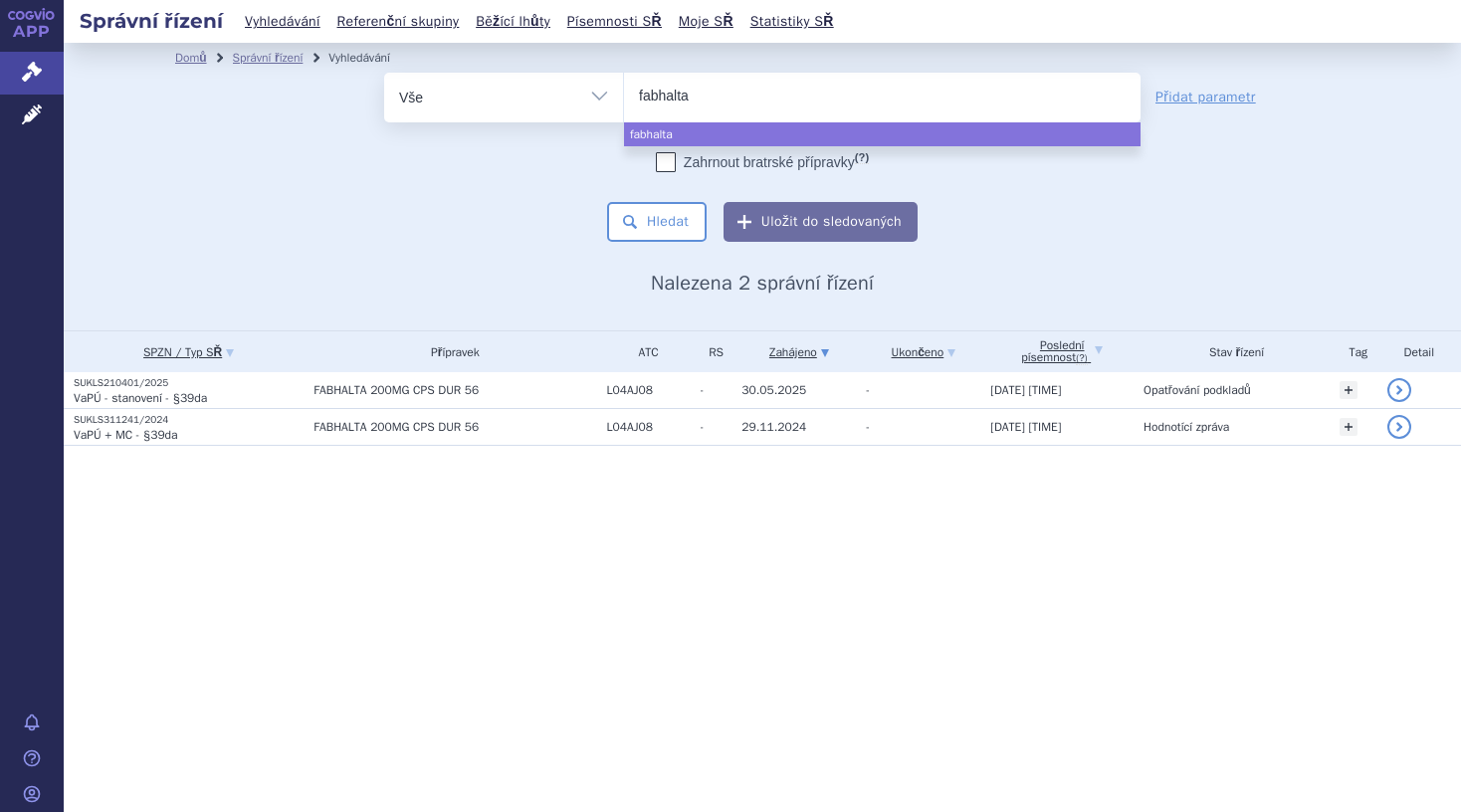 select 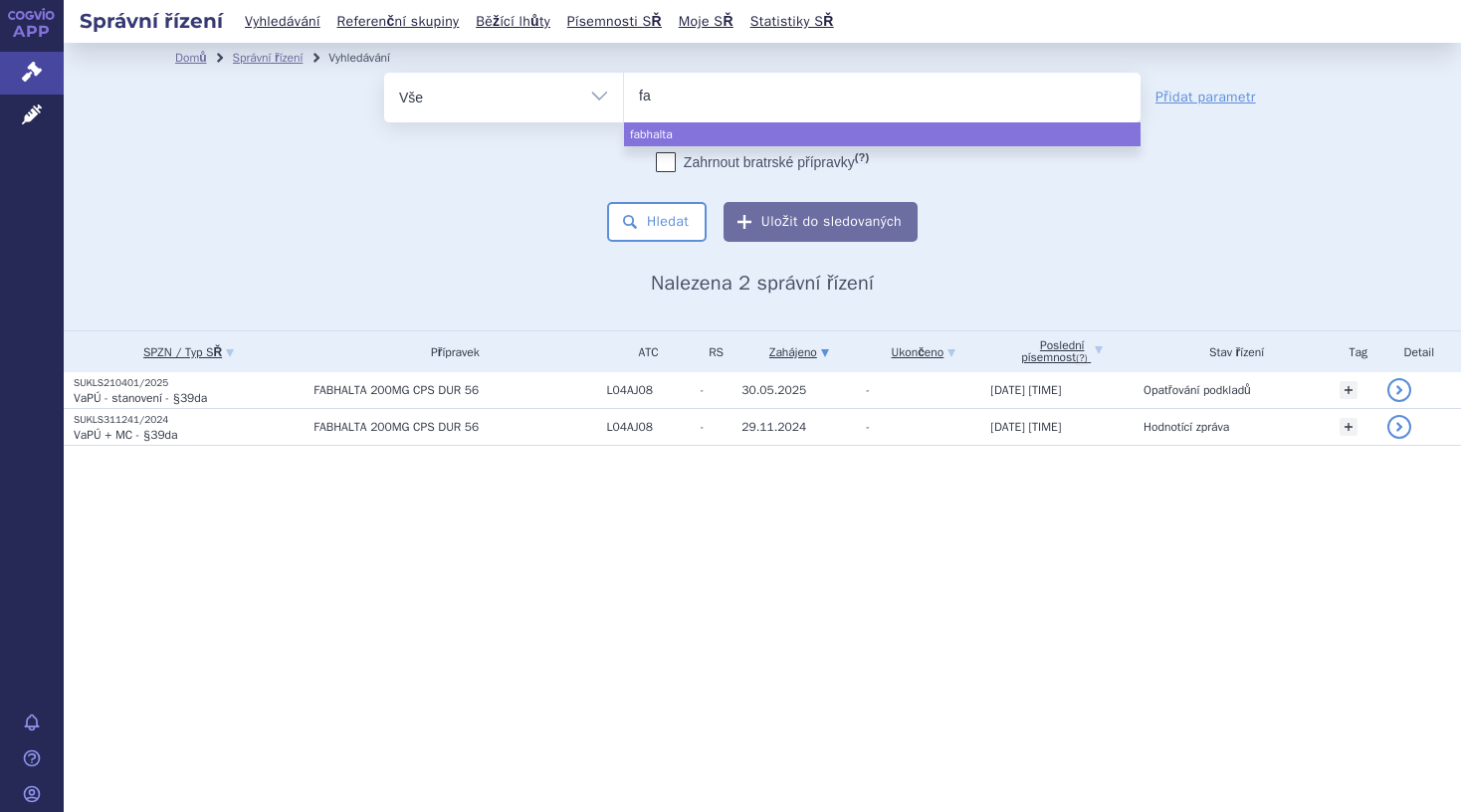 type on "f" 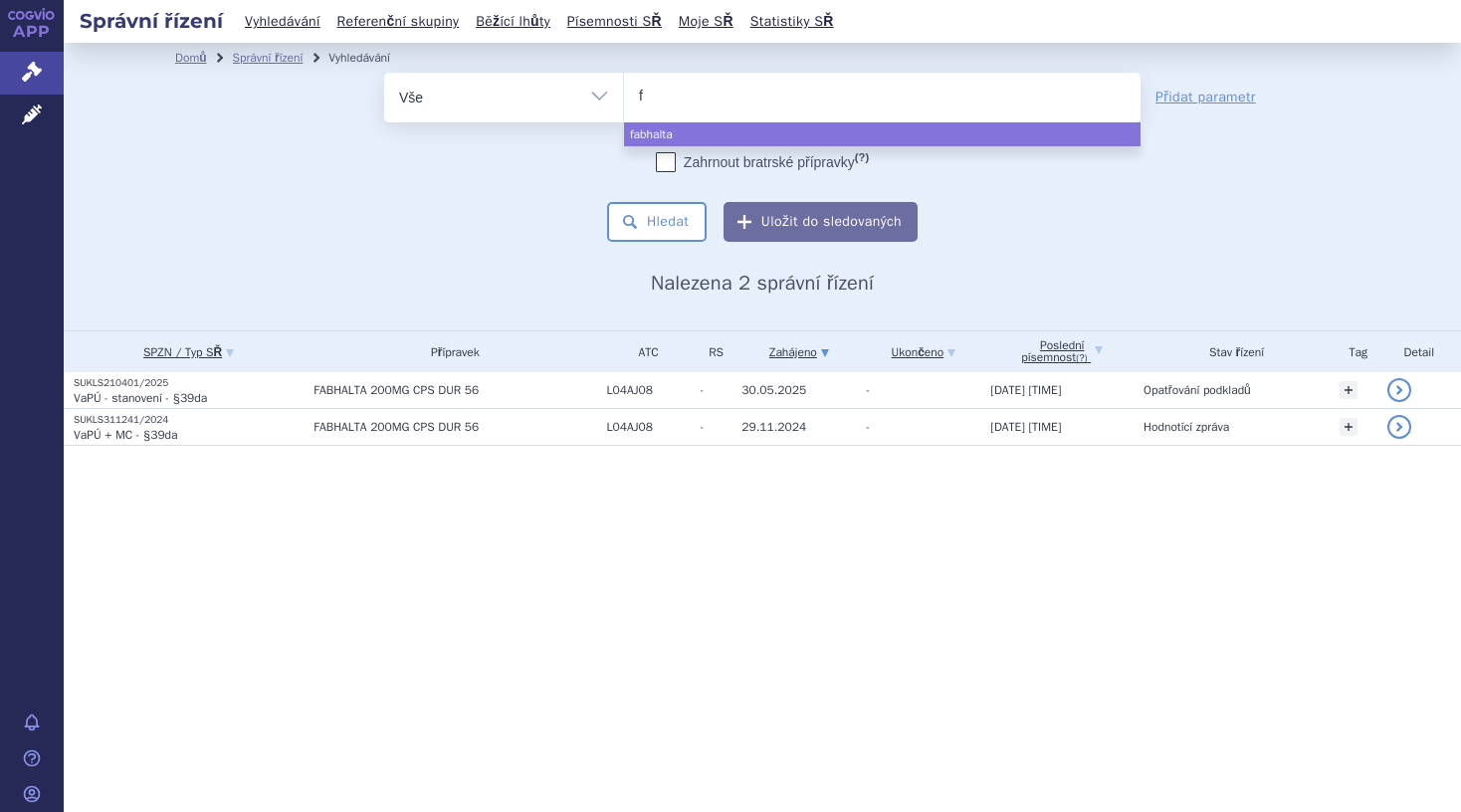 type 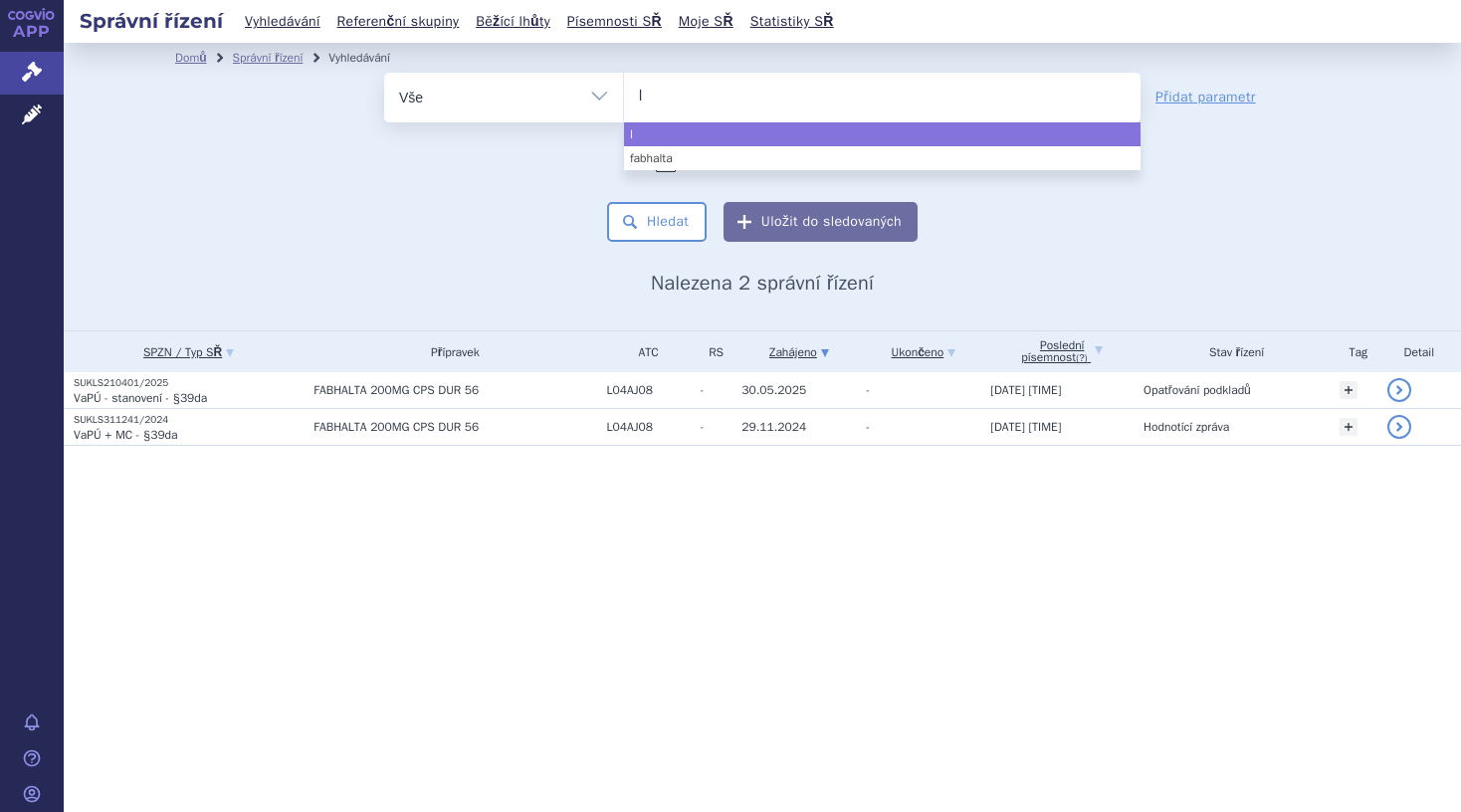 type on "le" 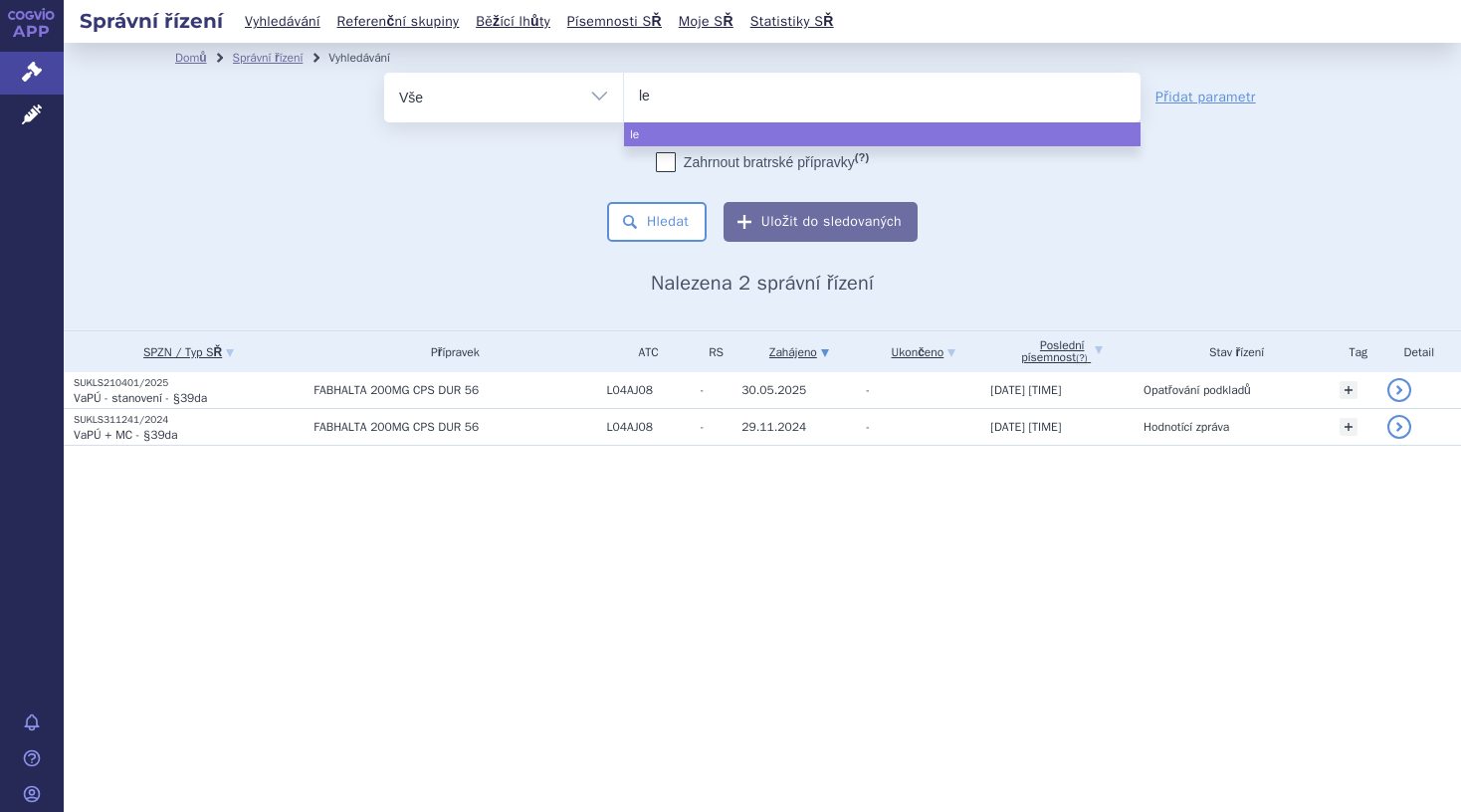 type on "leq" 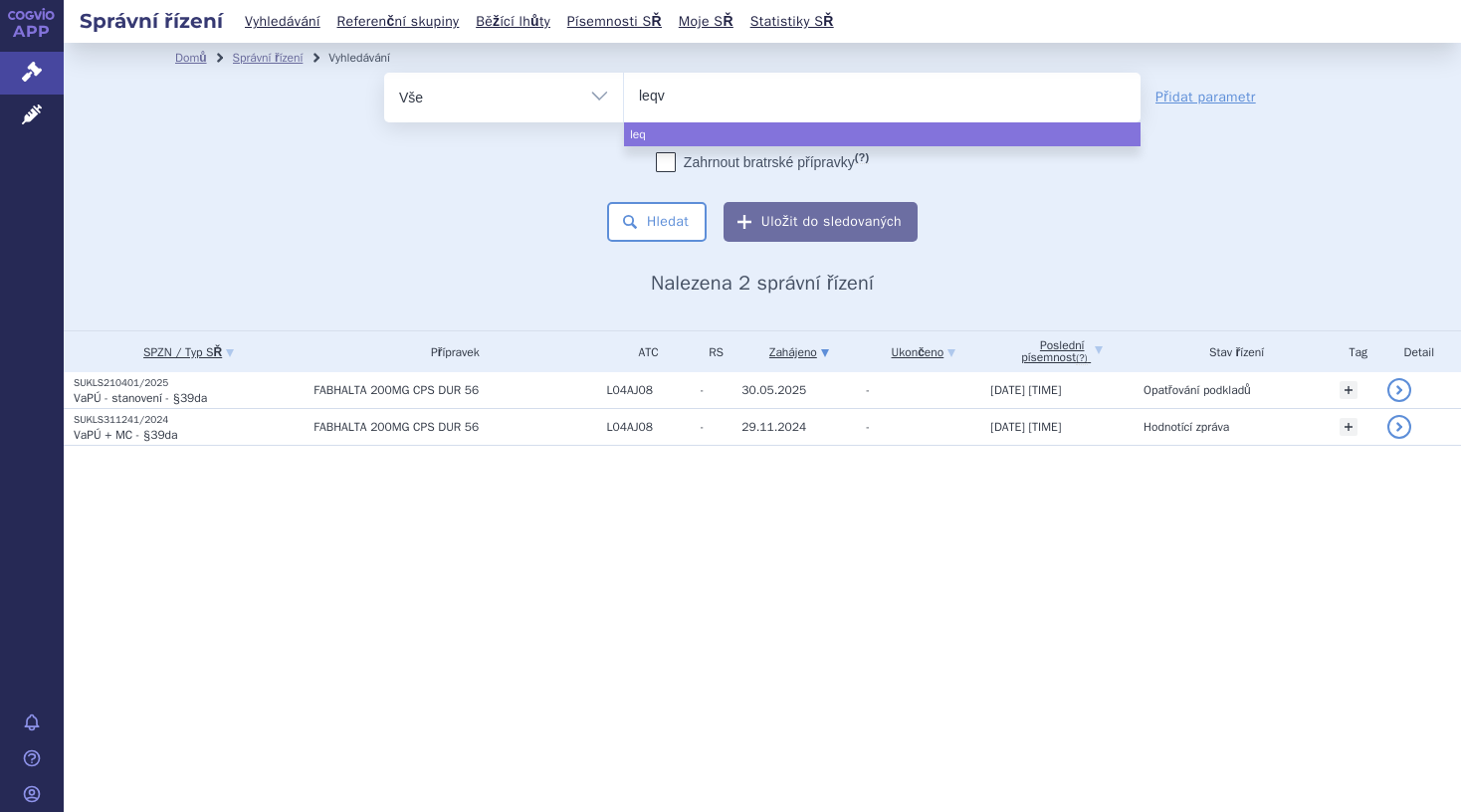 type on "leqvi" 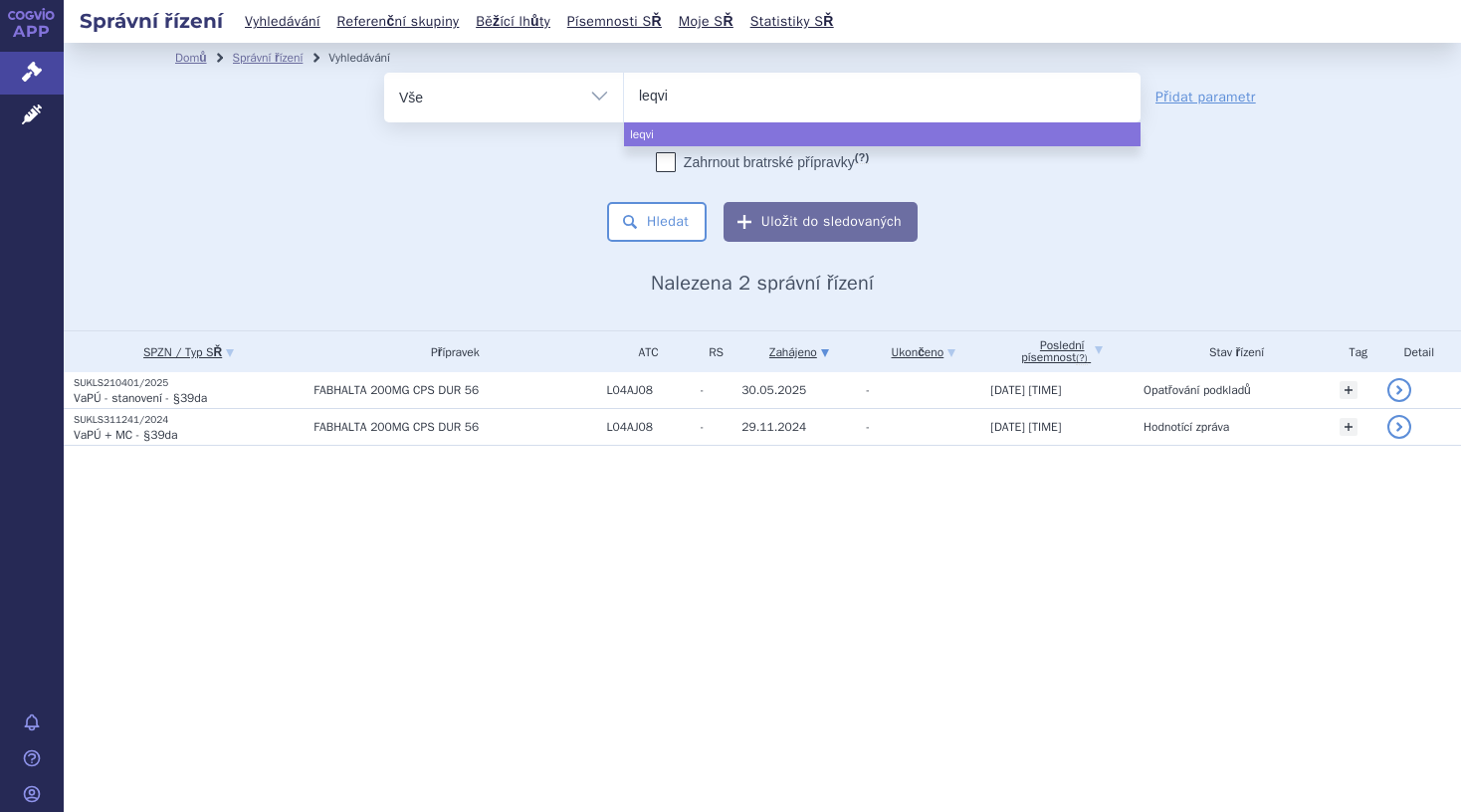 type on "leqvio" 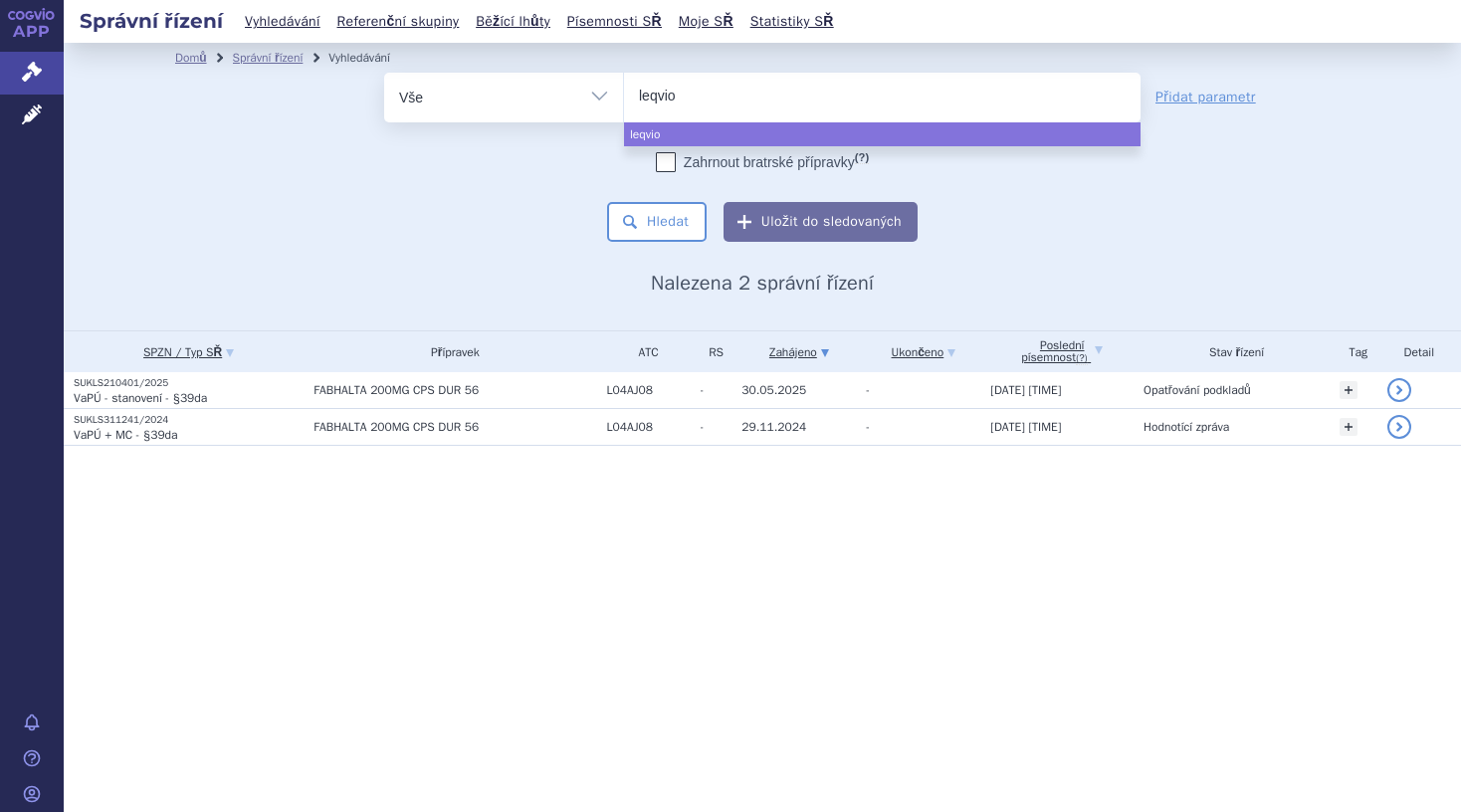 select on "leqvio" 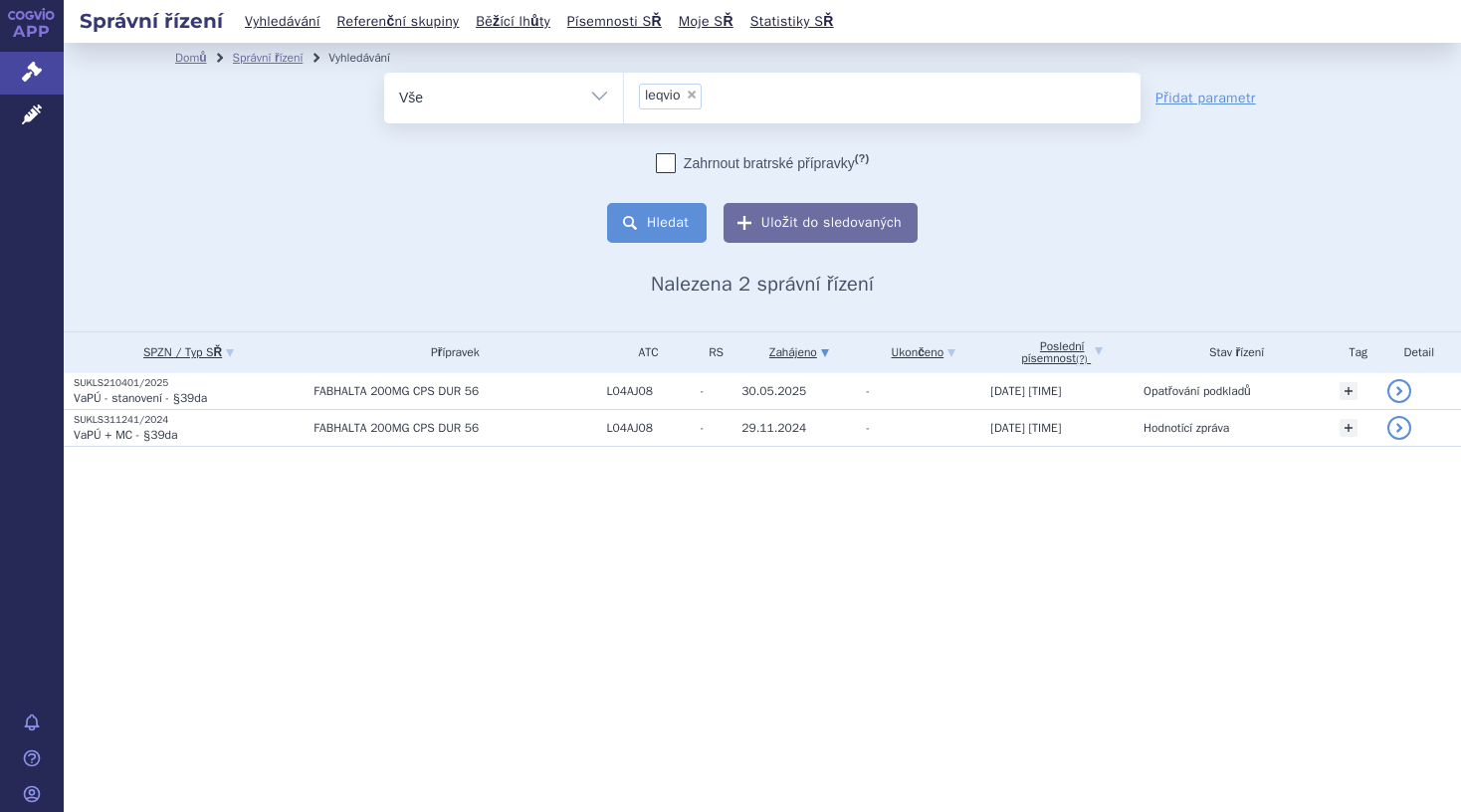 click on "Hledat" at bounding box center [657, 223] 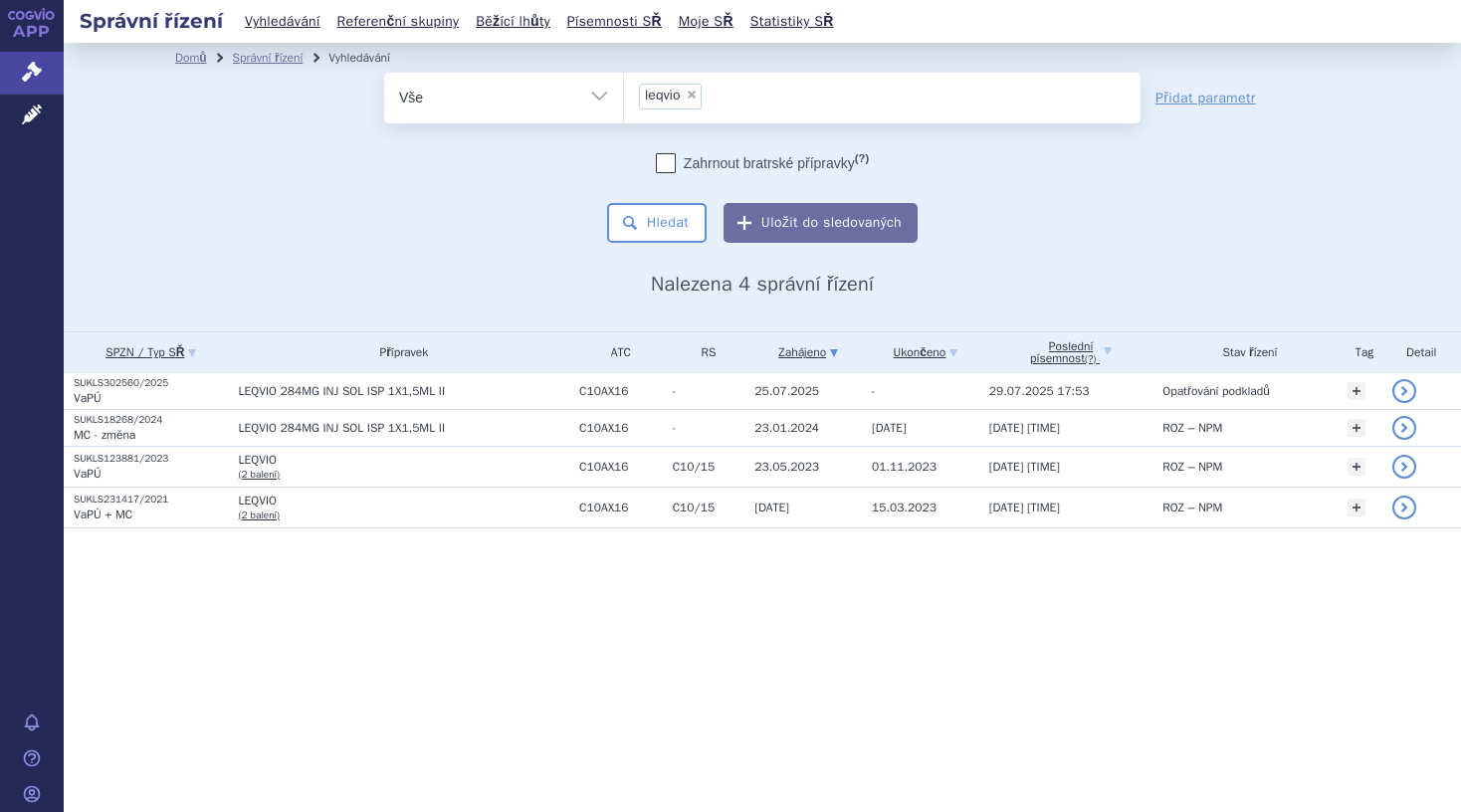 scroll, scrollTop: 0, scrollLeft: 0, axis: both 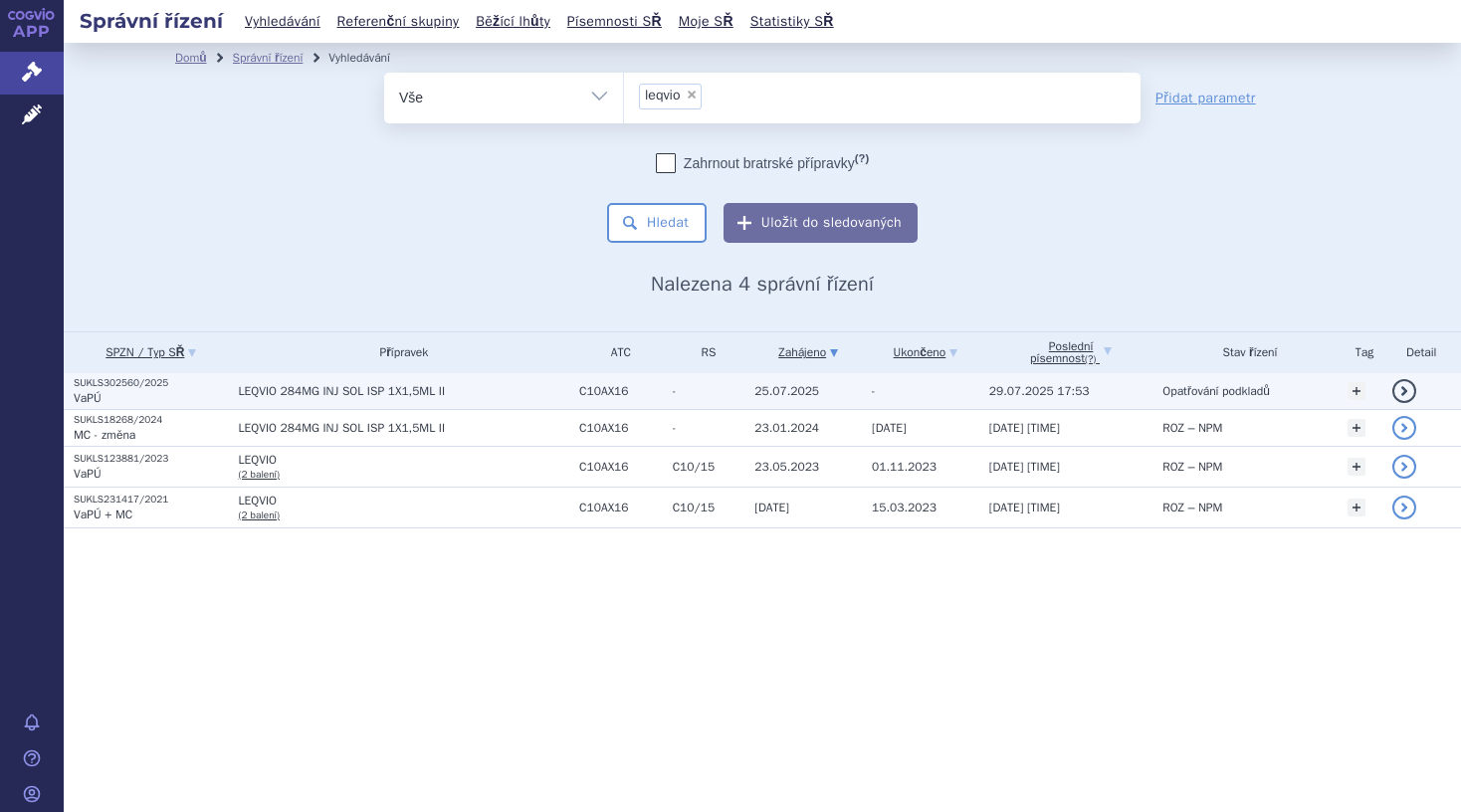 click on "VaPÚ" at bounding box center [88, 398] 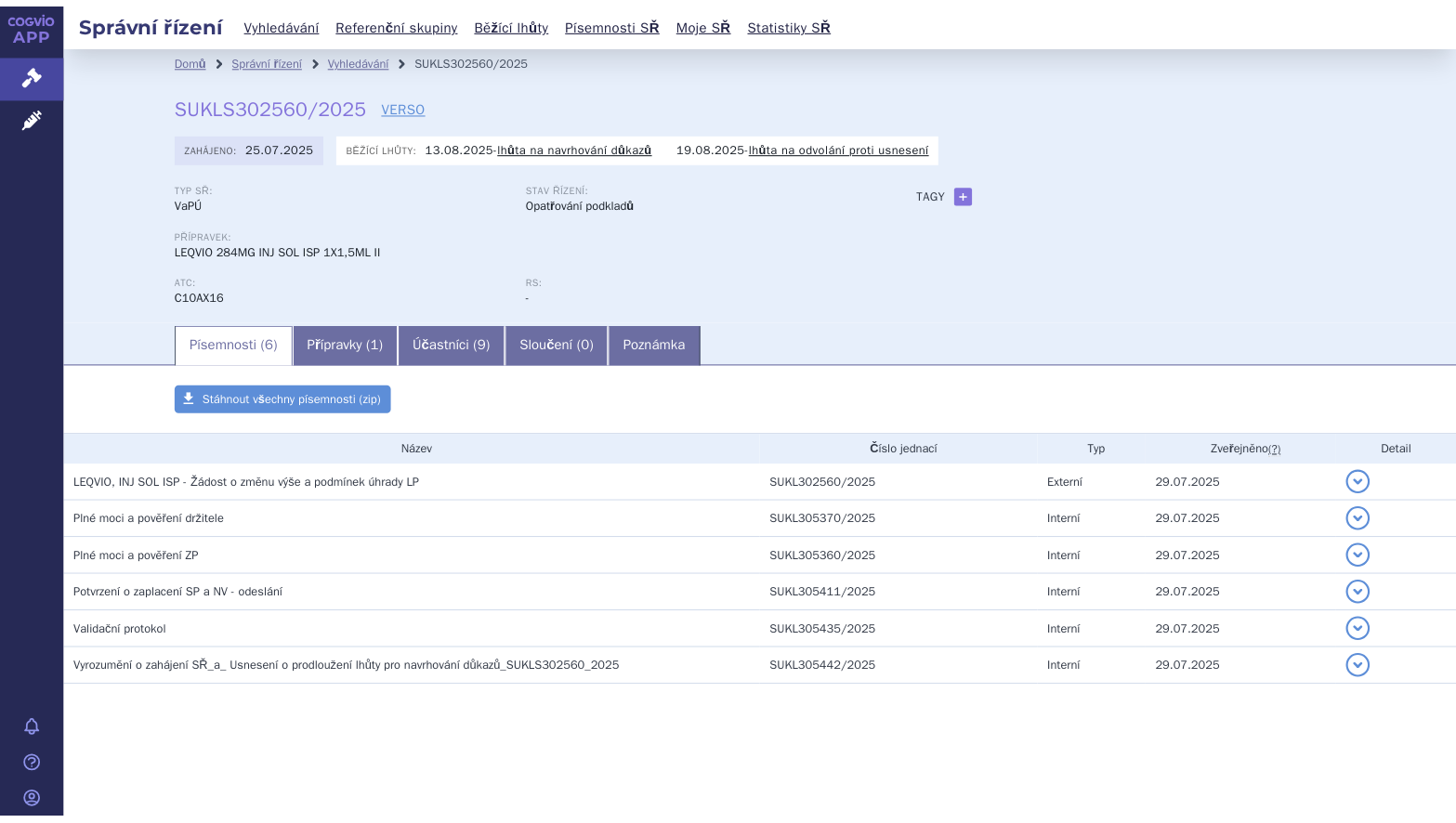 scroll, scrollTop: 0, scrollLeft: 0, axis: both 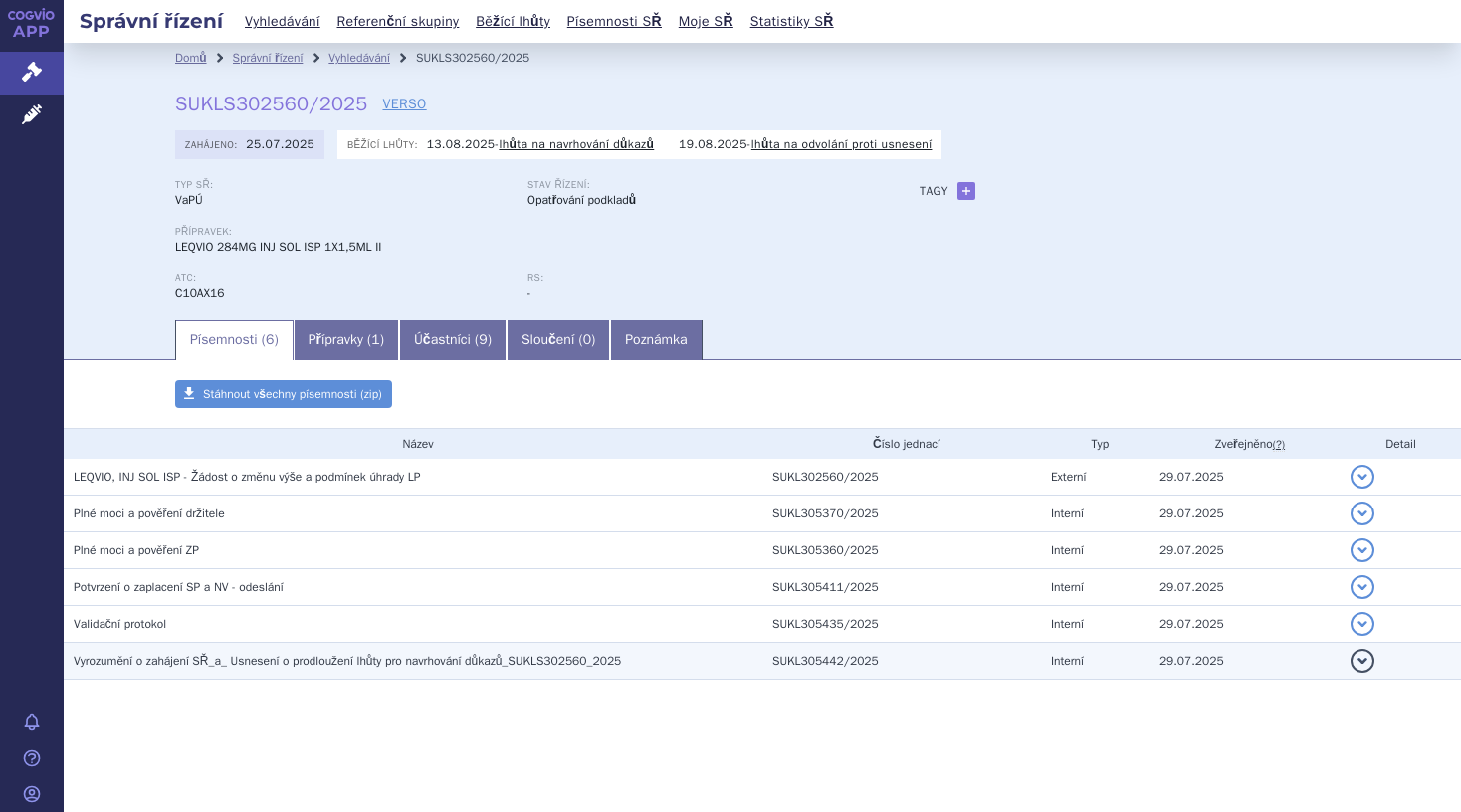 click on "Vyrozumění o zahájení SŘ_a_ Usnesení o prodloužení lhůty pro navrhování důkazů_SUKLS302560_2025" at bounding box center (347, 661) 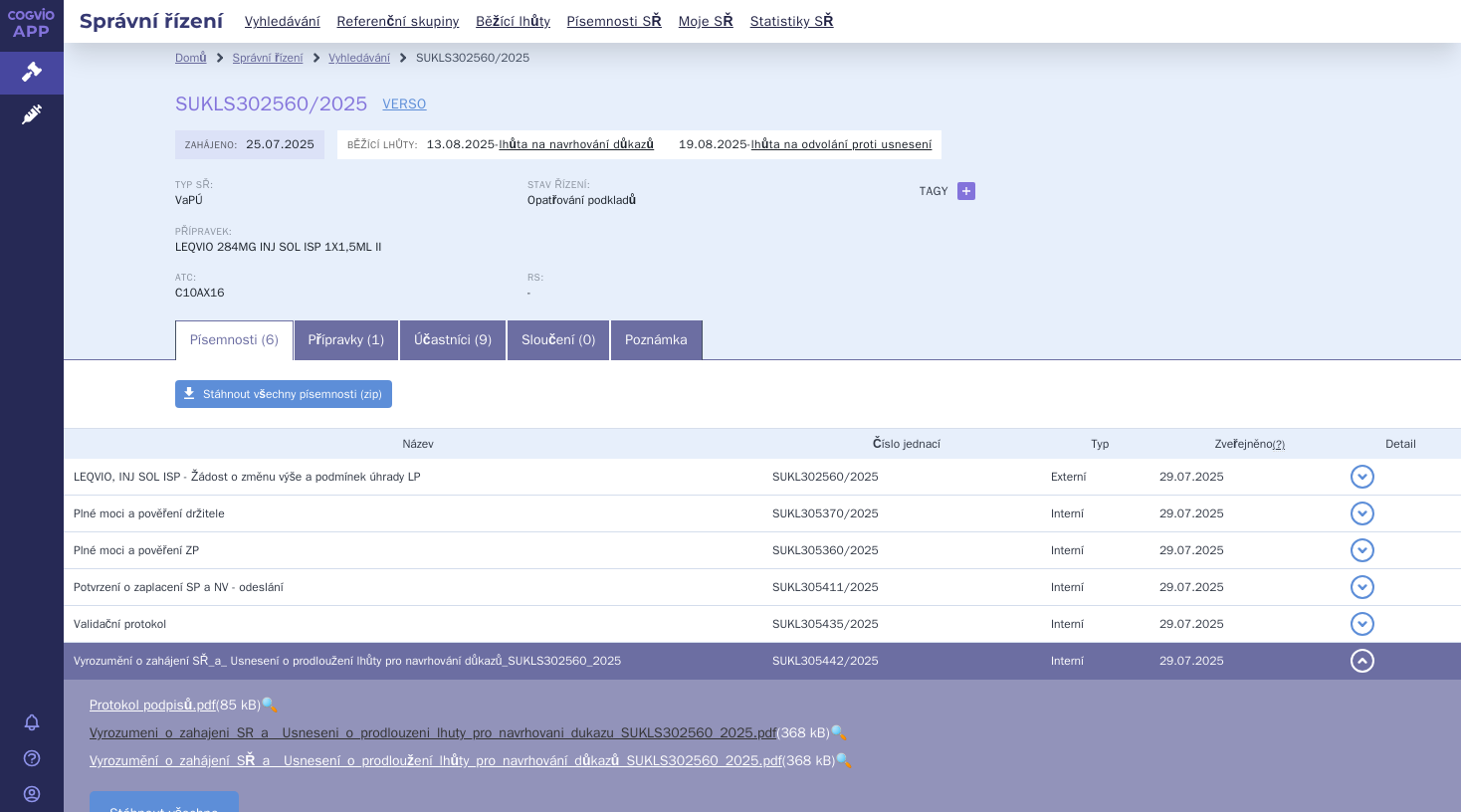 click on "Vyrozumeni_o_zahajeni_SR_a__Usneseni_o_prodlouzeni_lhuty_pro_navrhovani_dukazu_SUKLS302560_2025.pdf" at bounding box center [433, 732] 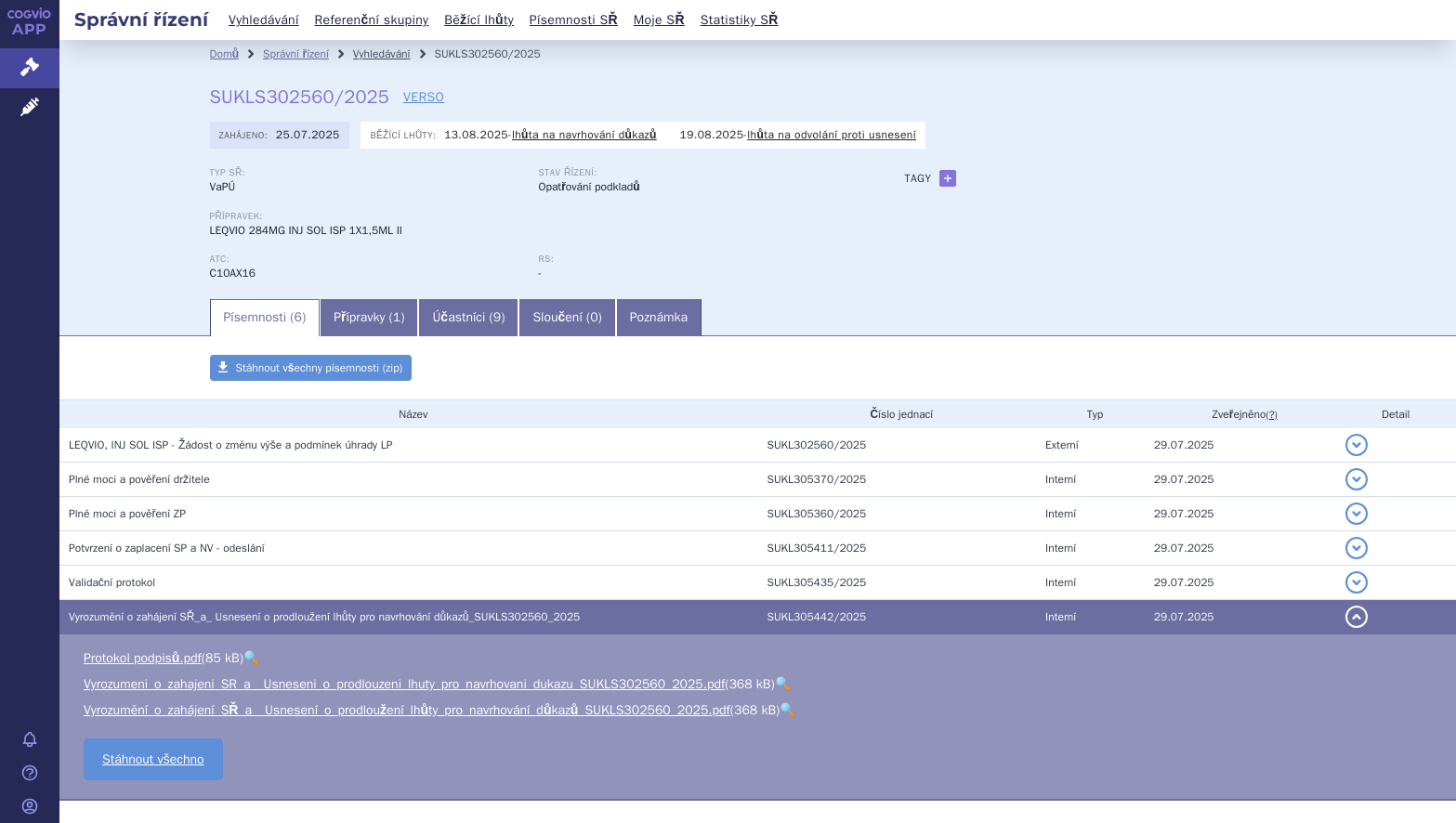 click on "Vyhledávání" at bounding box center (382, 54) 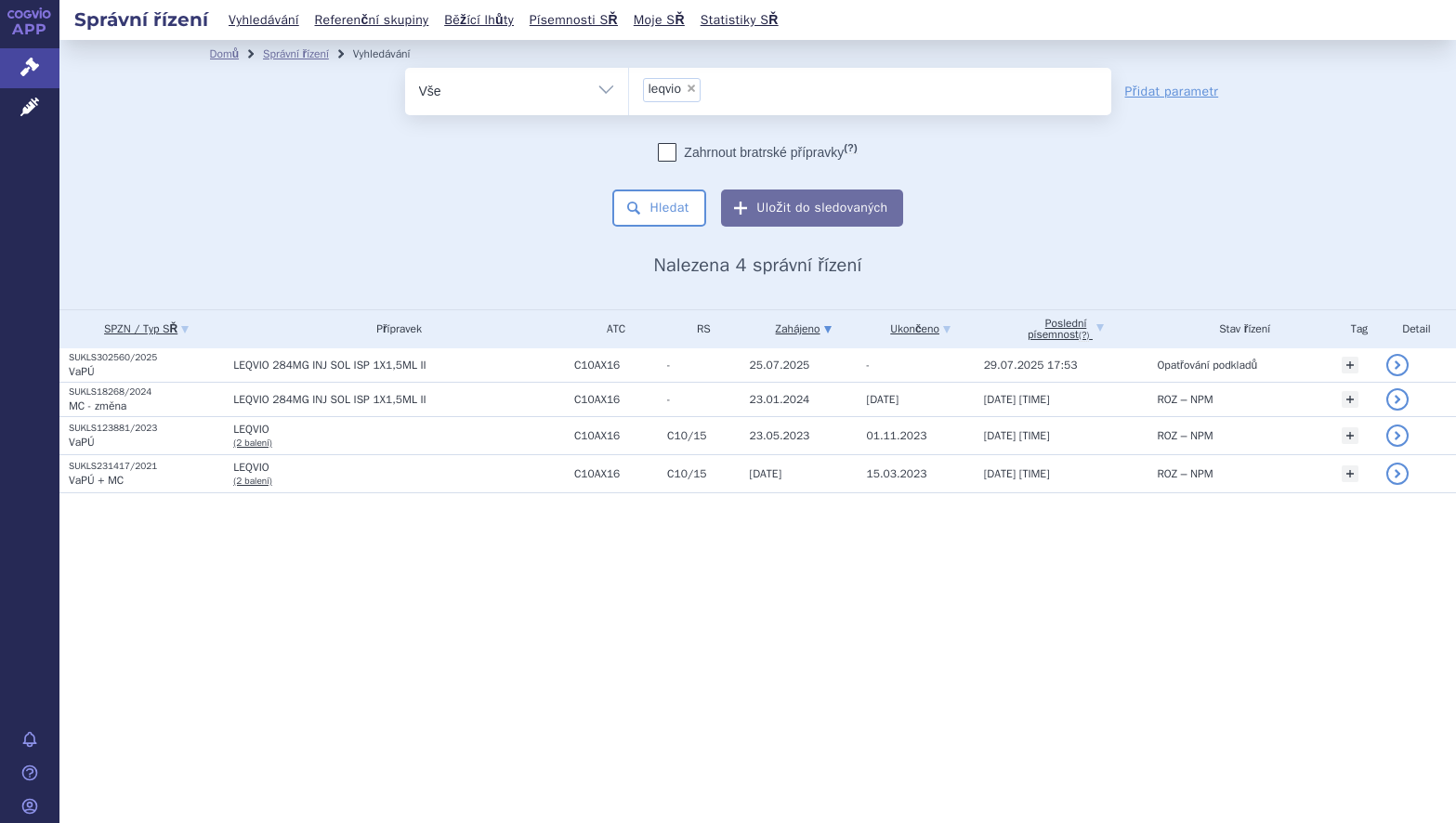 scroll, scrollTop: 0, scrollLeft: 0, axis: both 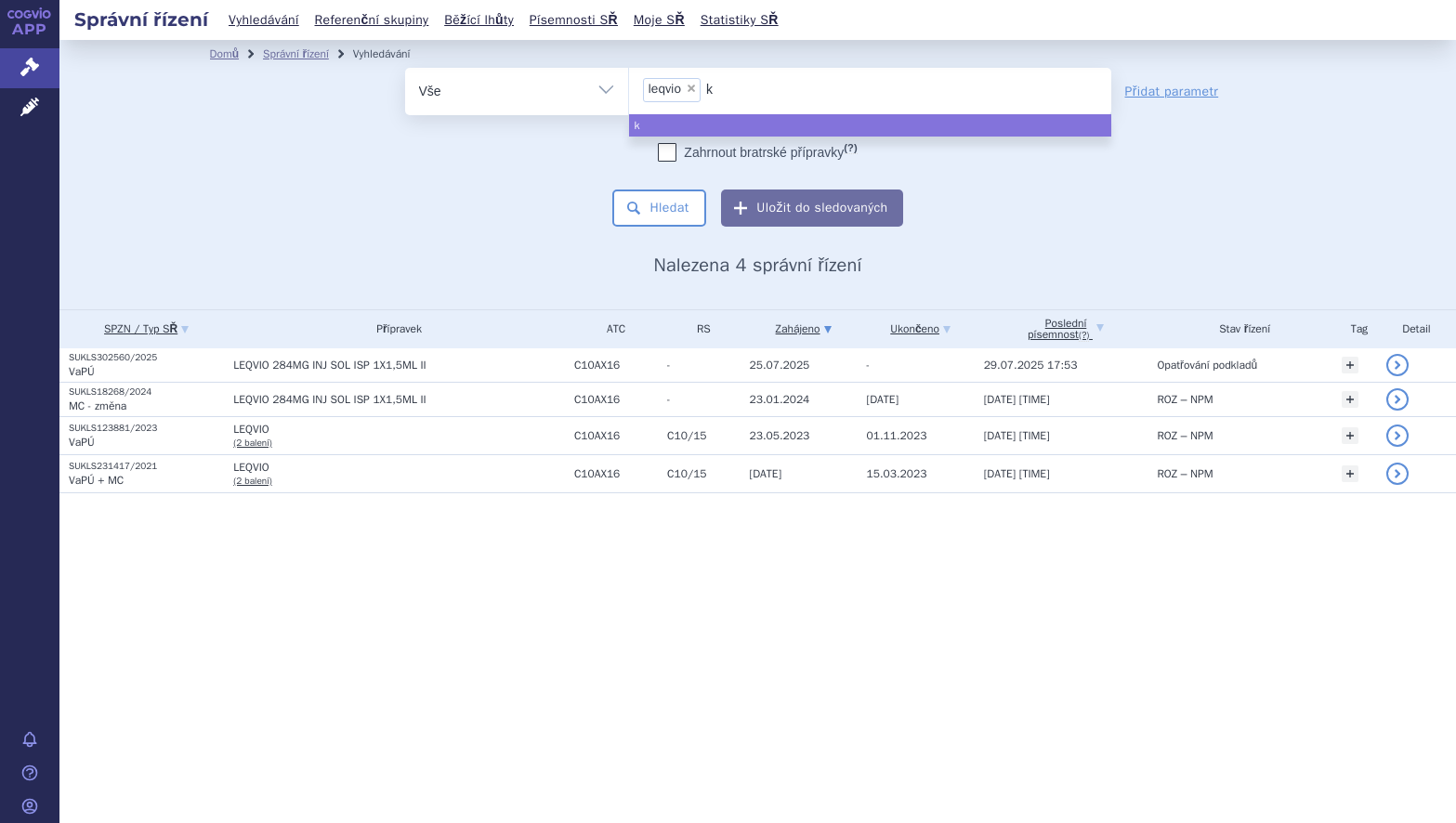 type on "ki" 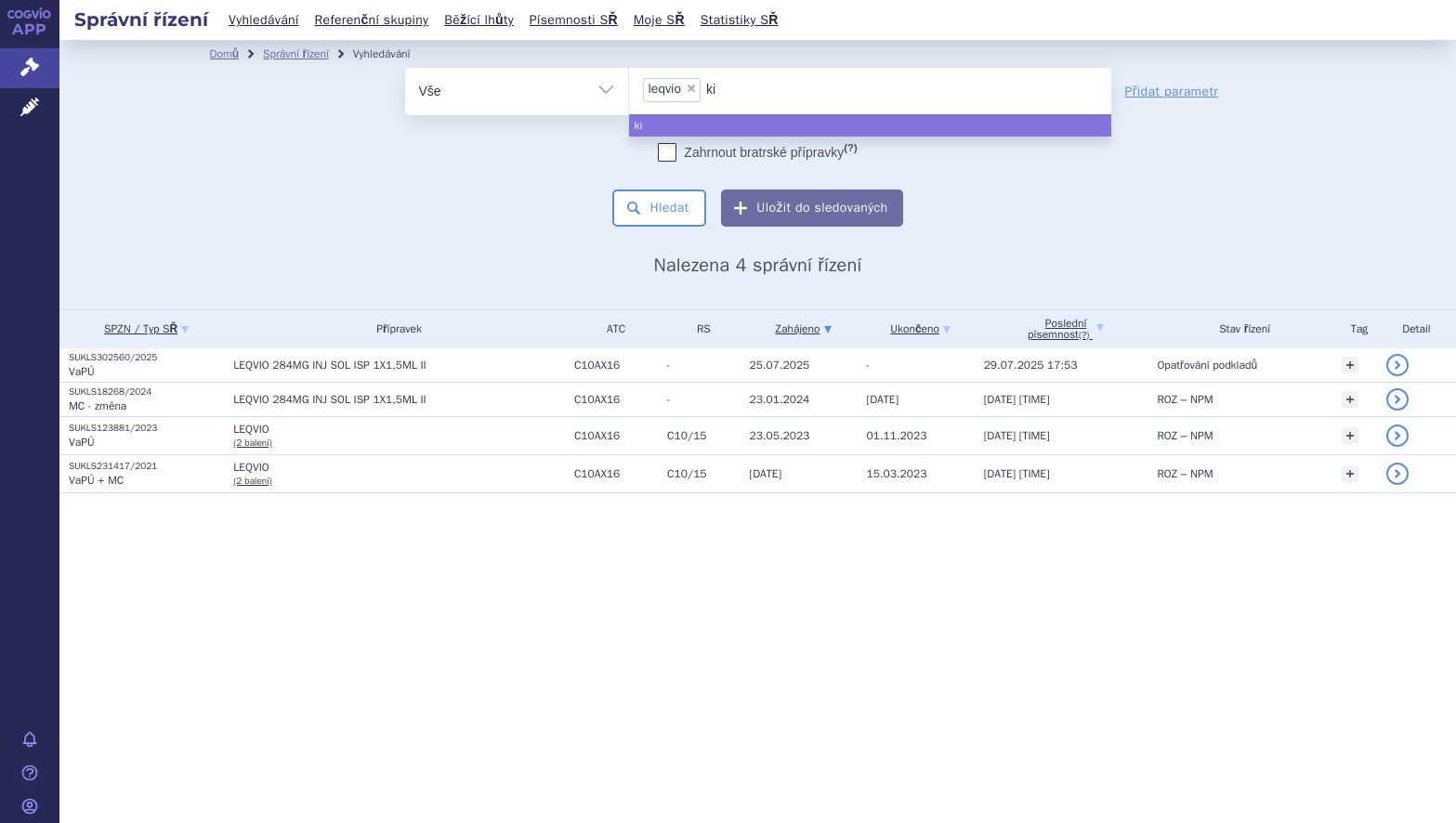 type on "kis" 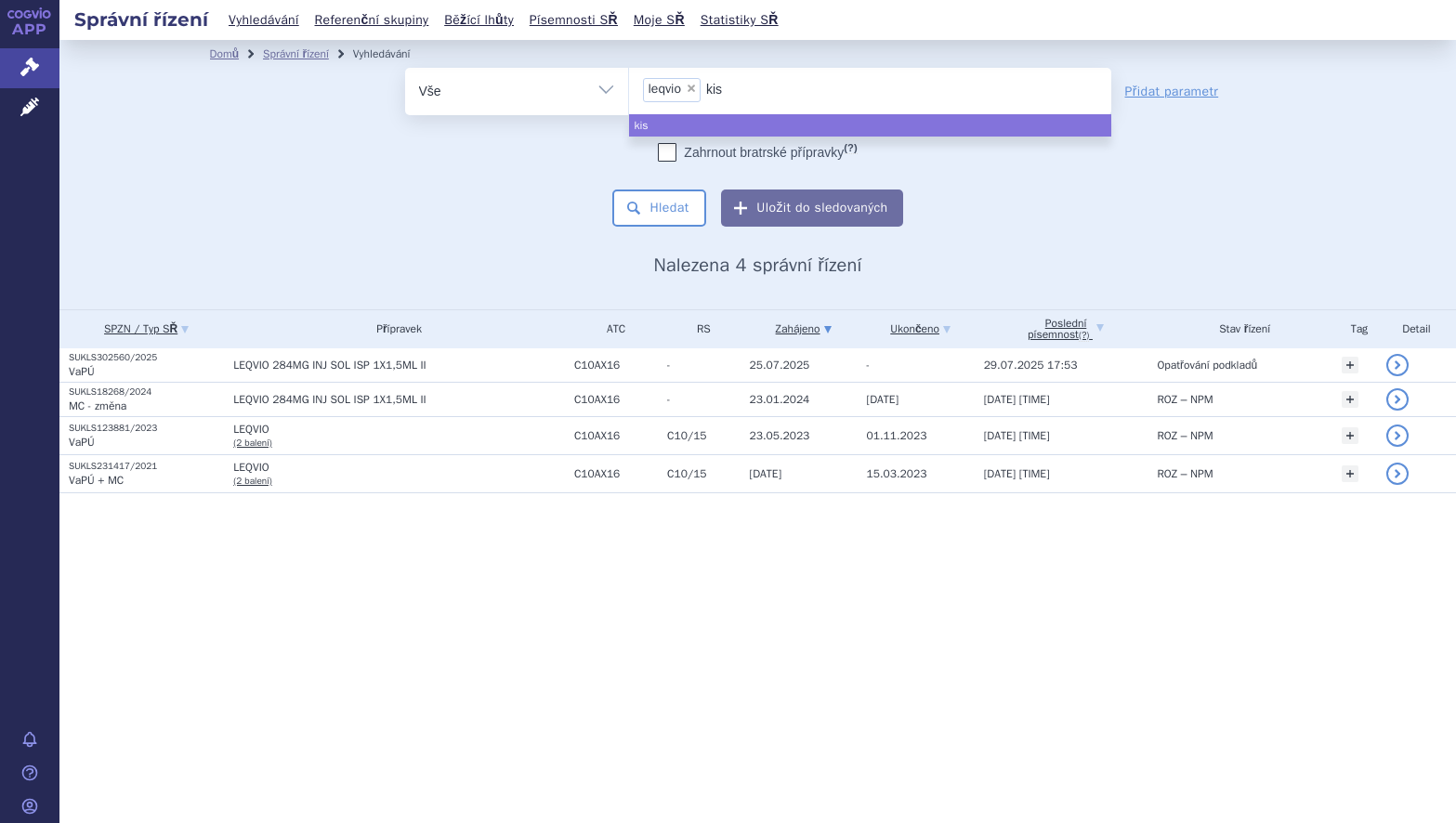 type on "kisq" 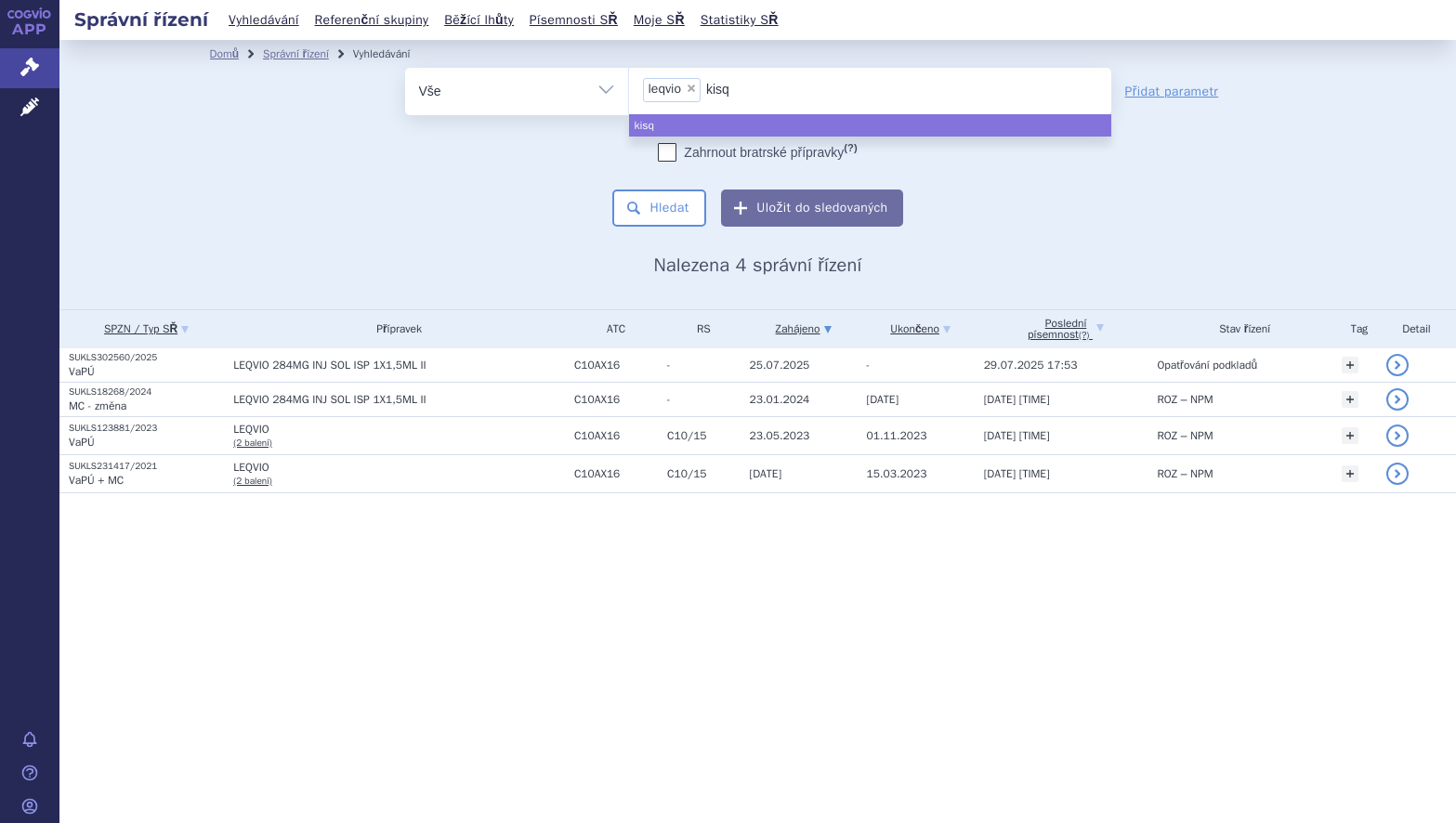 type on "kisqa" 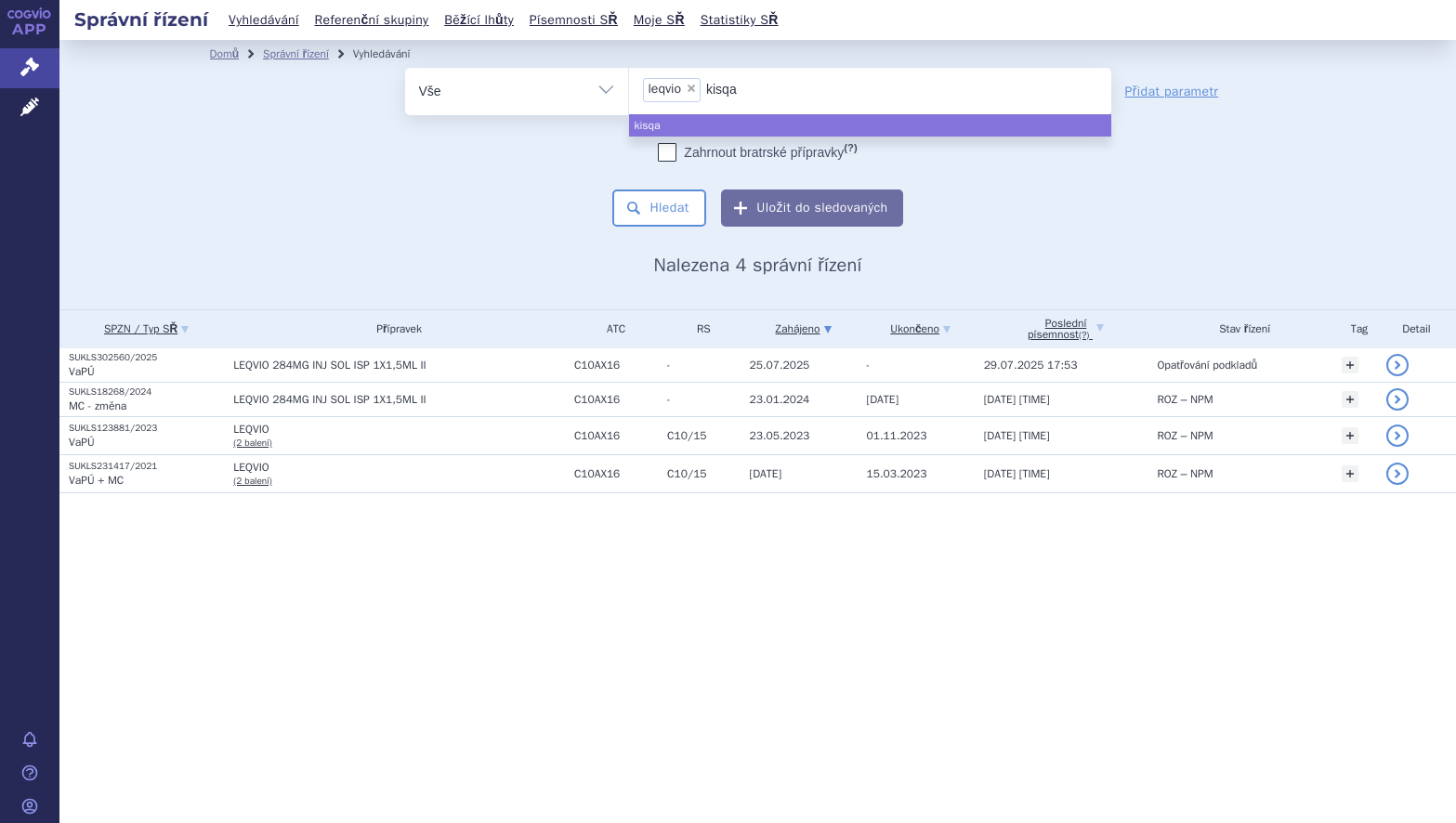 type on "kisqal" 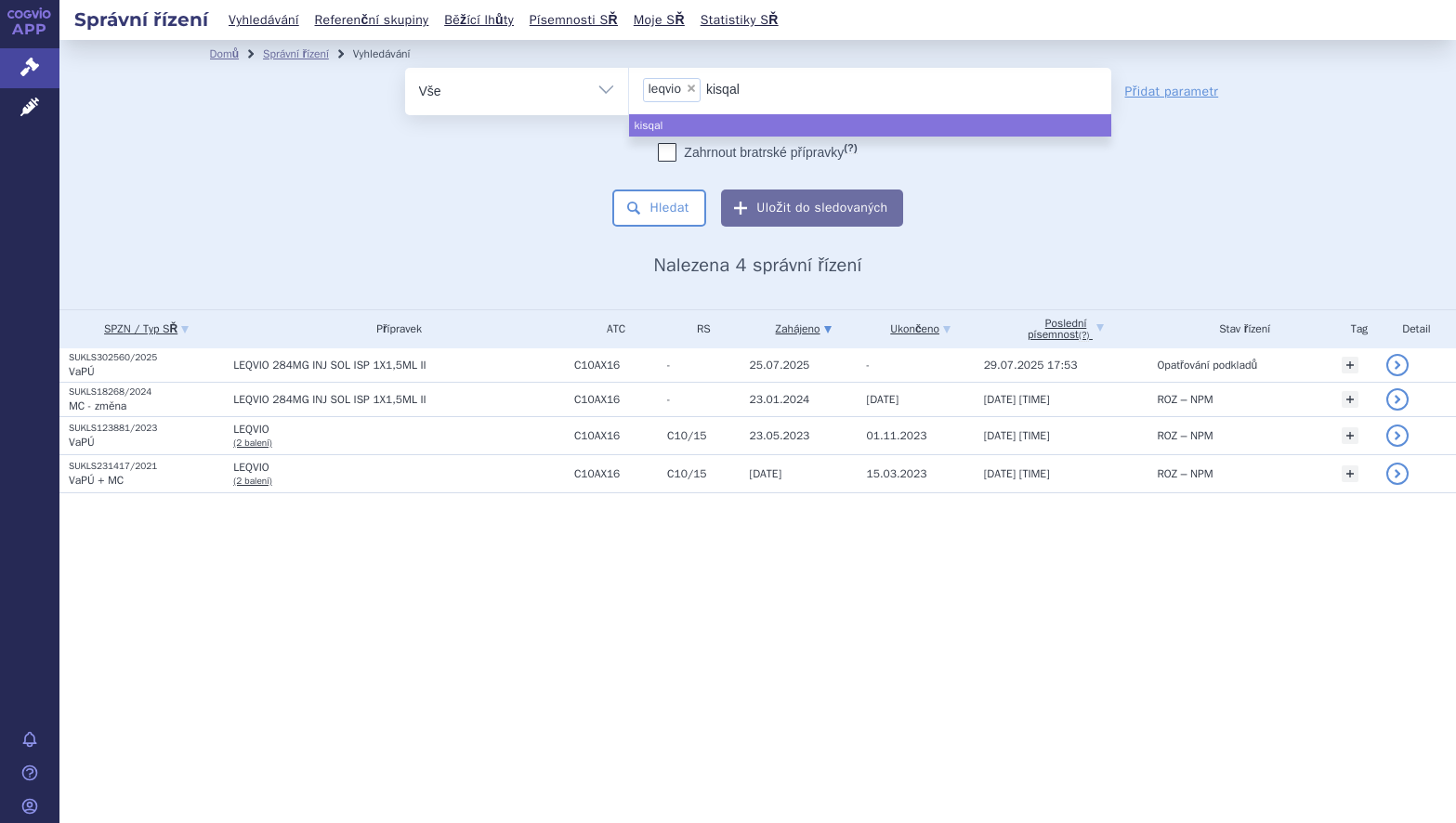 type on "kisqali" 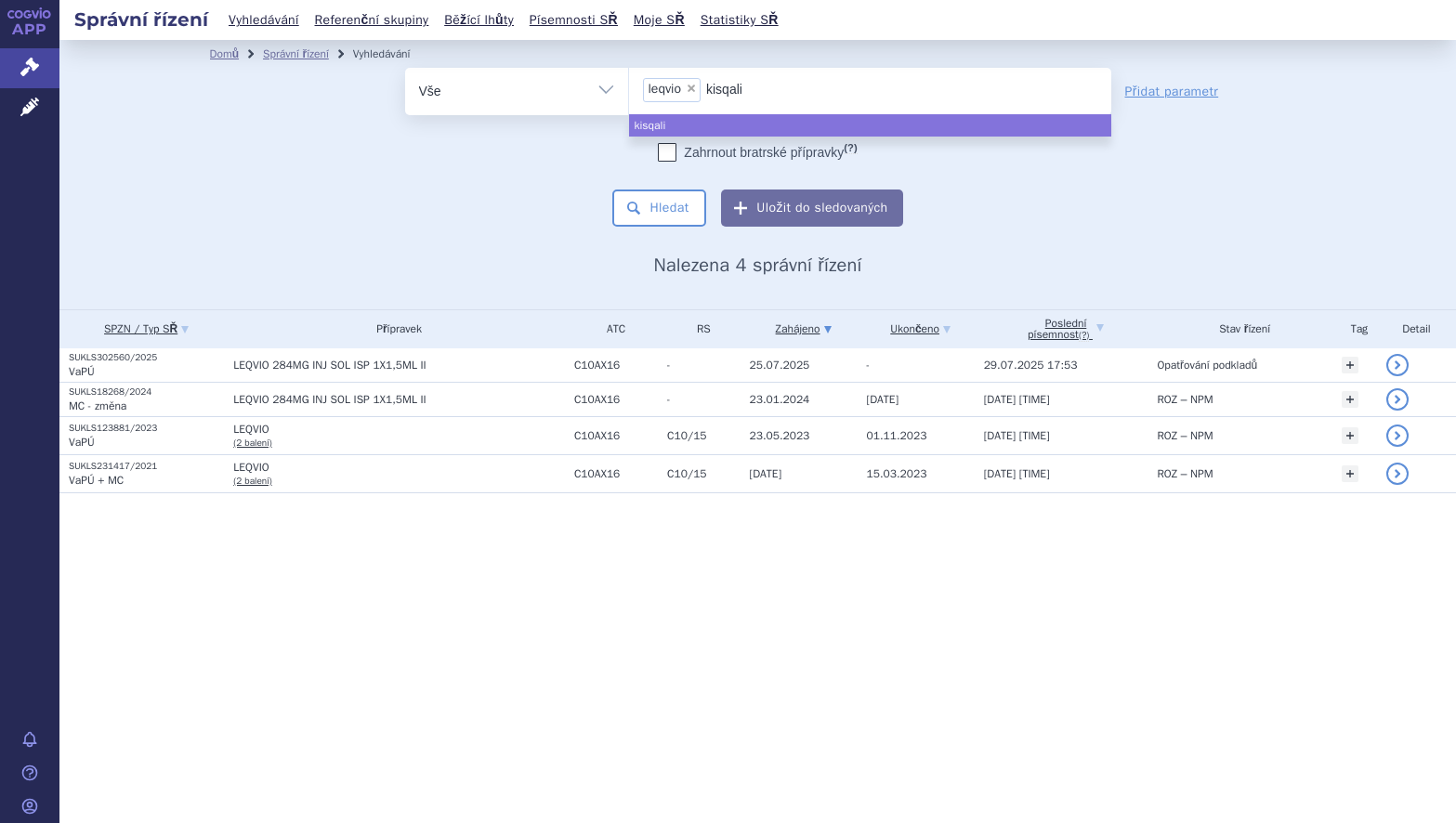 type 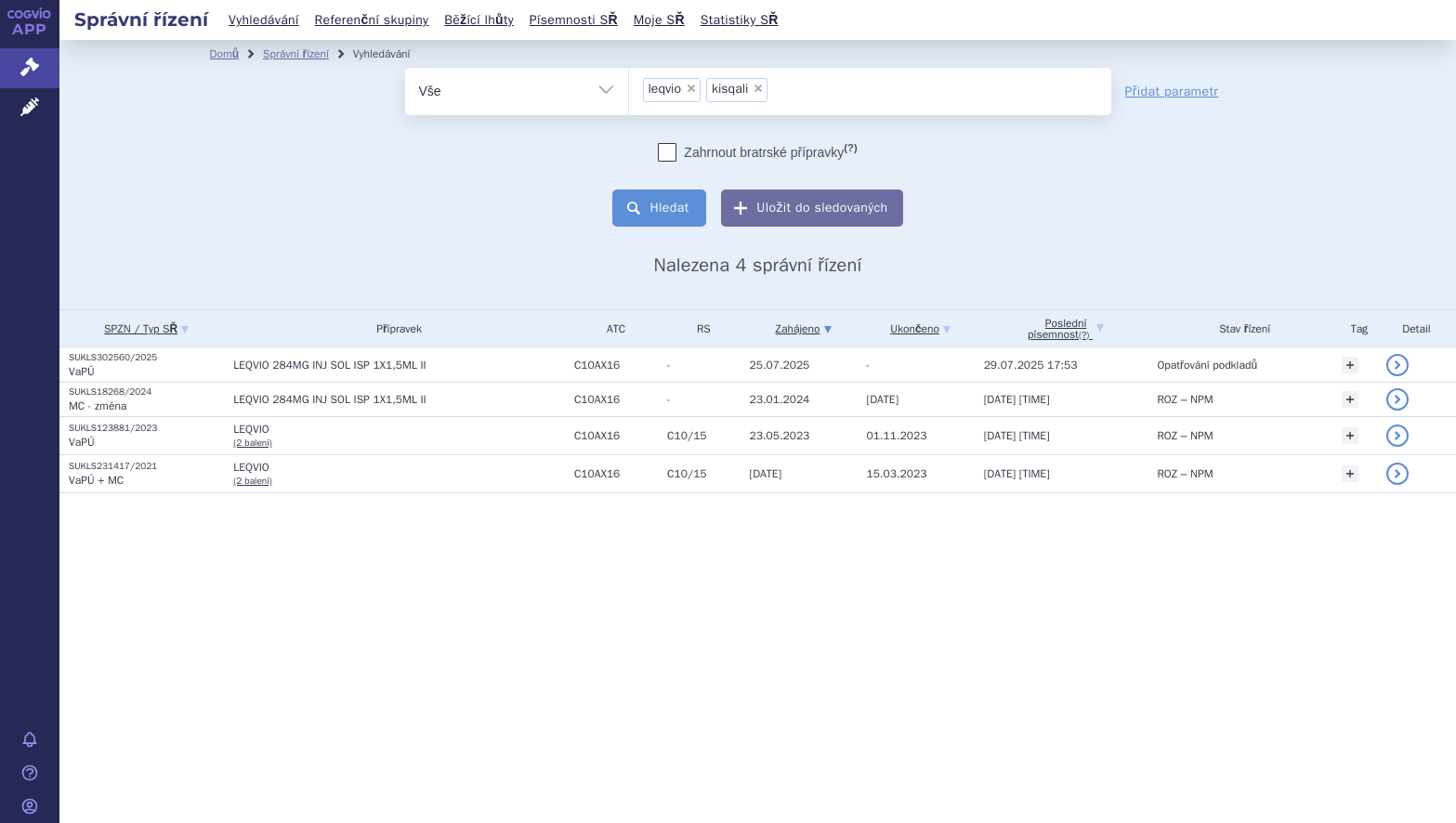 click on "Hledat" at bounding box center [659, 208] 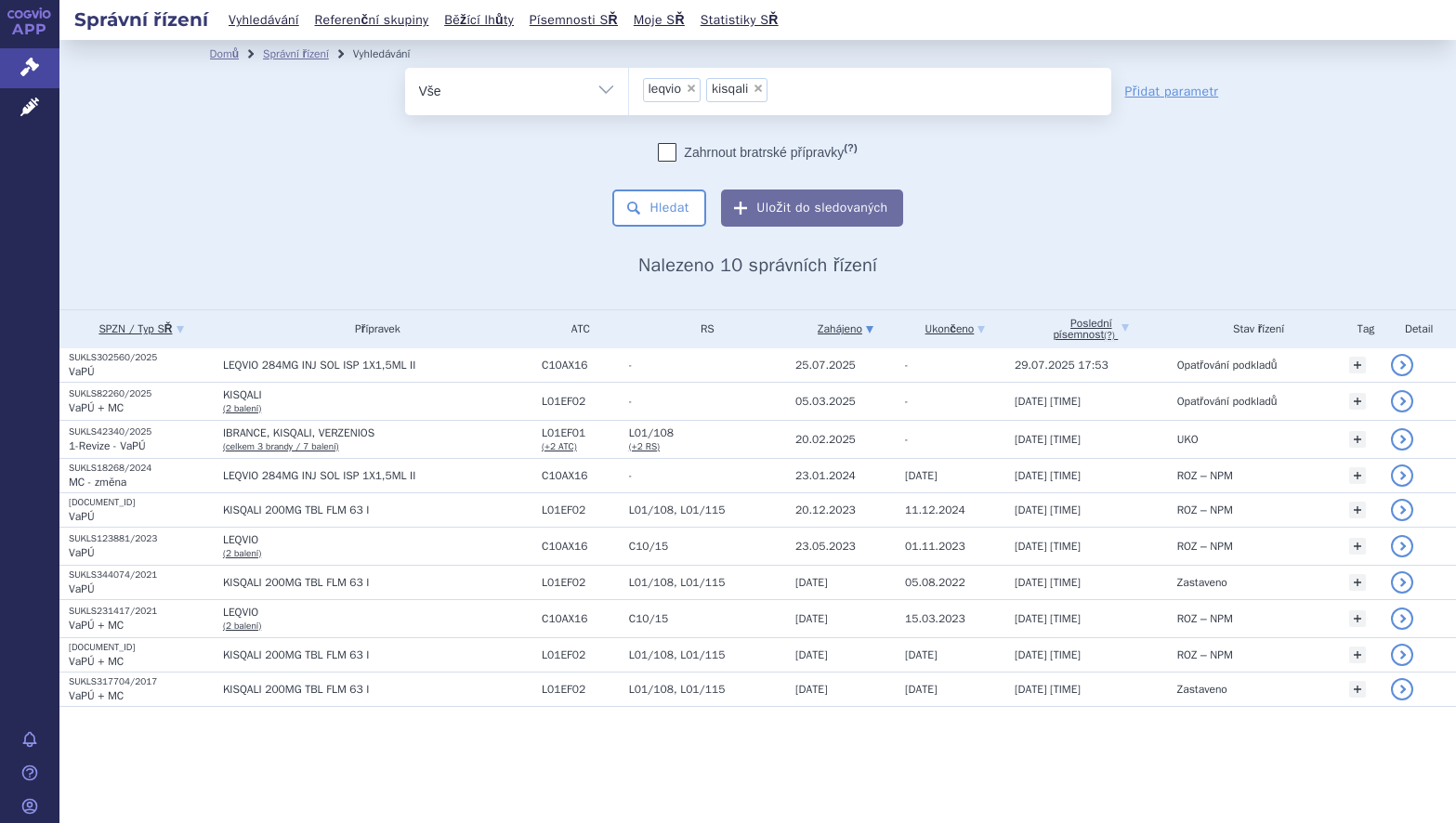 scroll, scrollTop: 0, scrollLeft: 0, axis: both 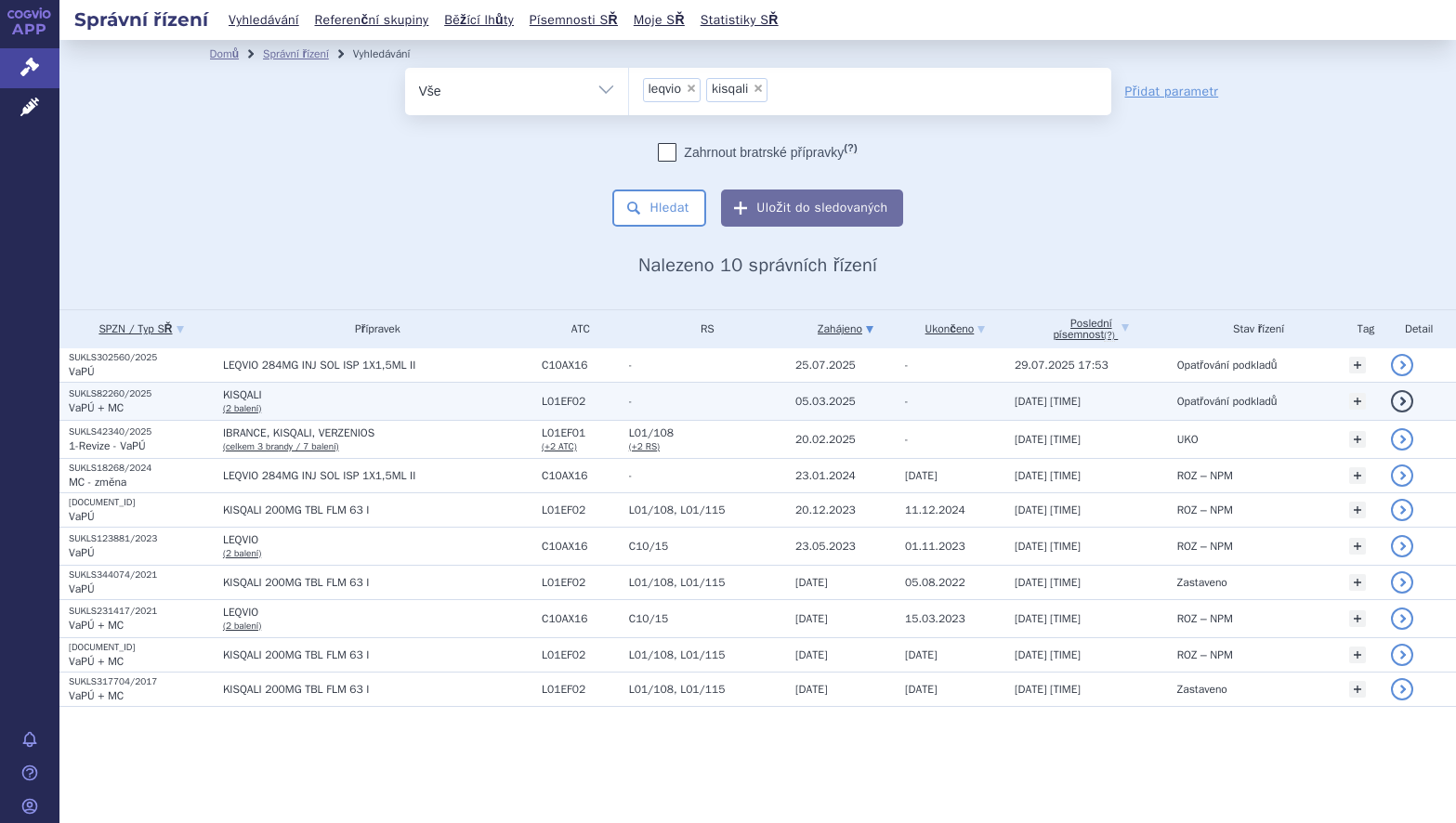 click on "SUKLS82260/2025" at bounding box center (141, 394) 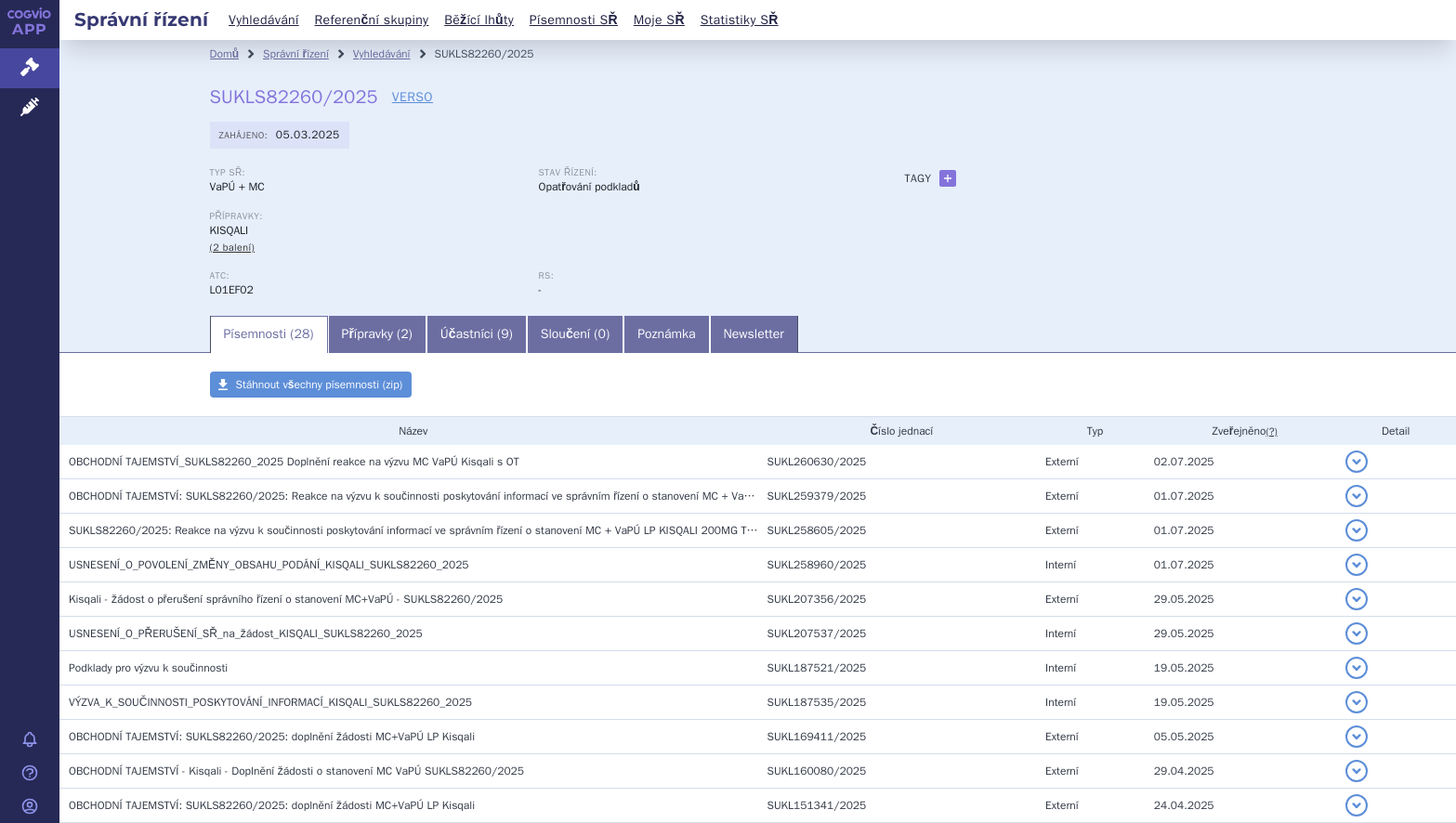 scroll, scrollTop: 0, scrollLeft: 0, axis: both 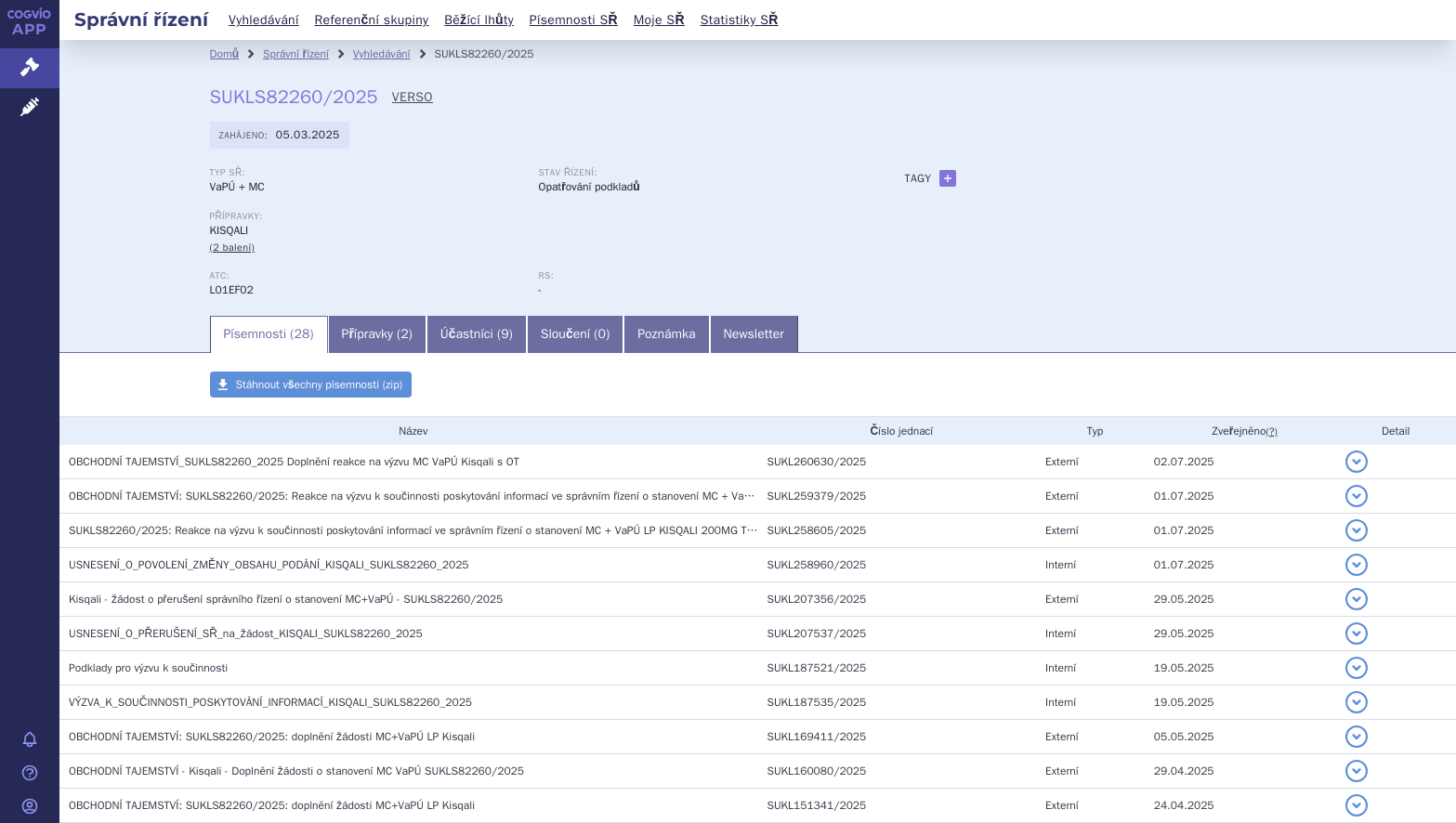 click on "VERSO" at bounding box center [413, 98] 